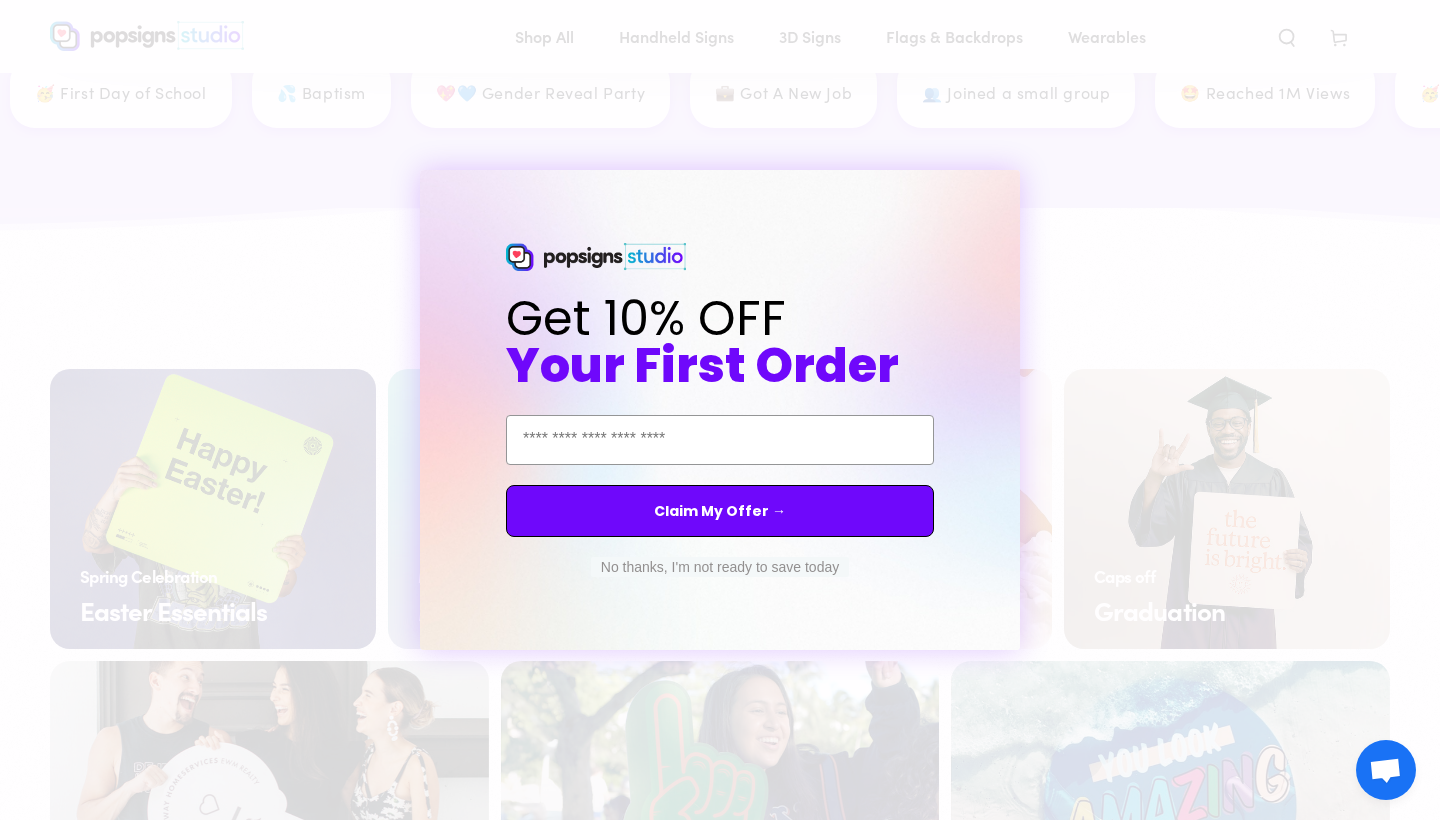 scroll, scrollTop: 3095, scrollLeft: 0, axis: vertical 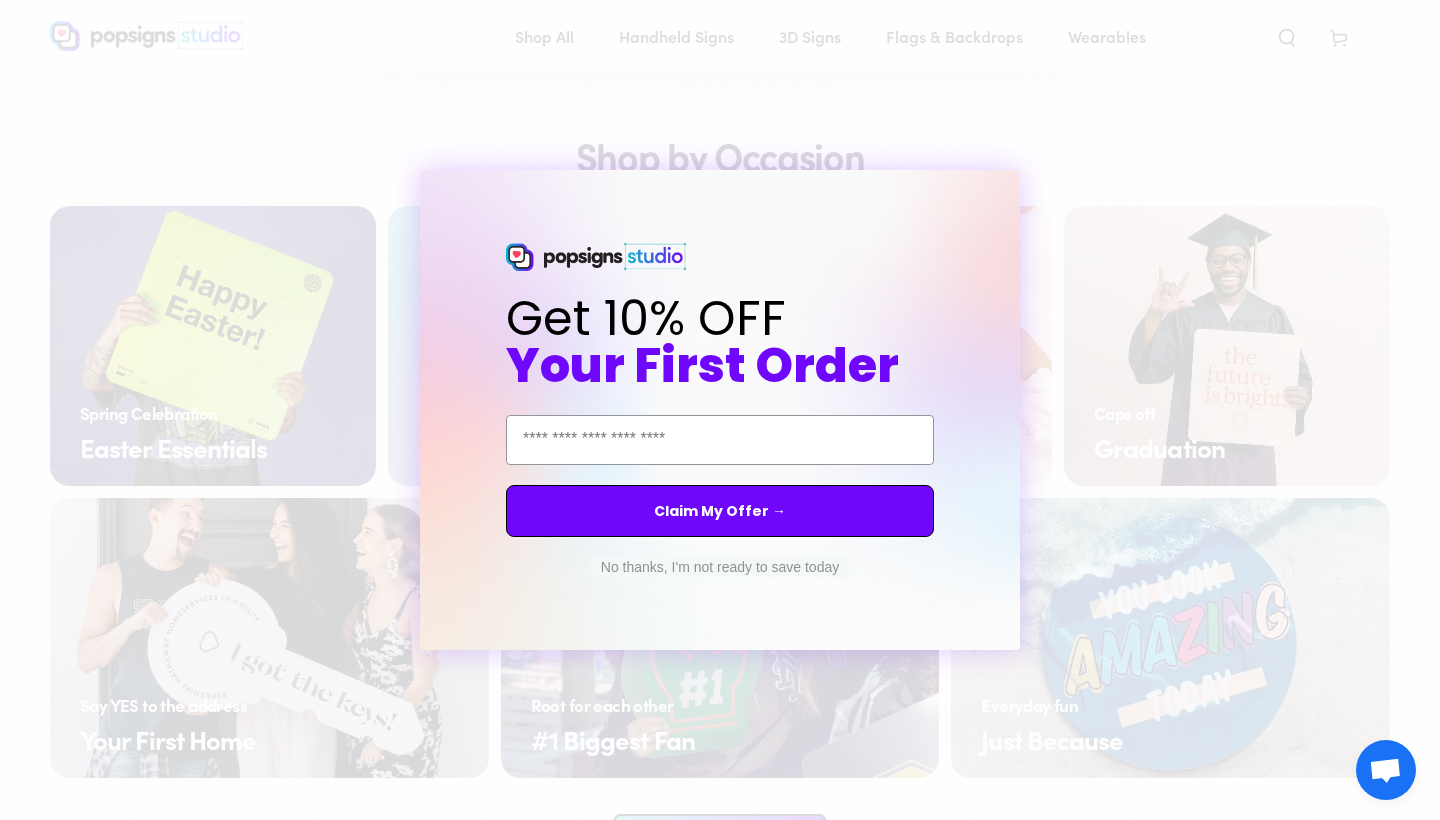 click 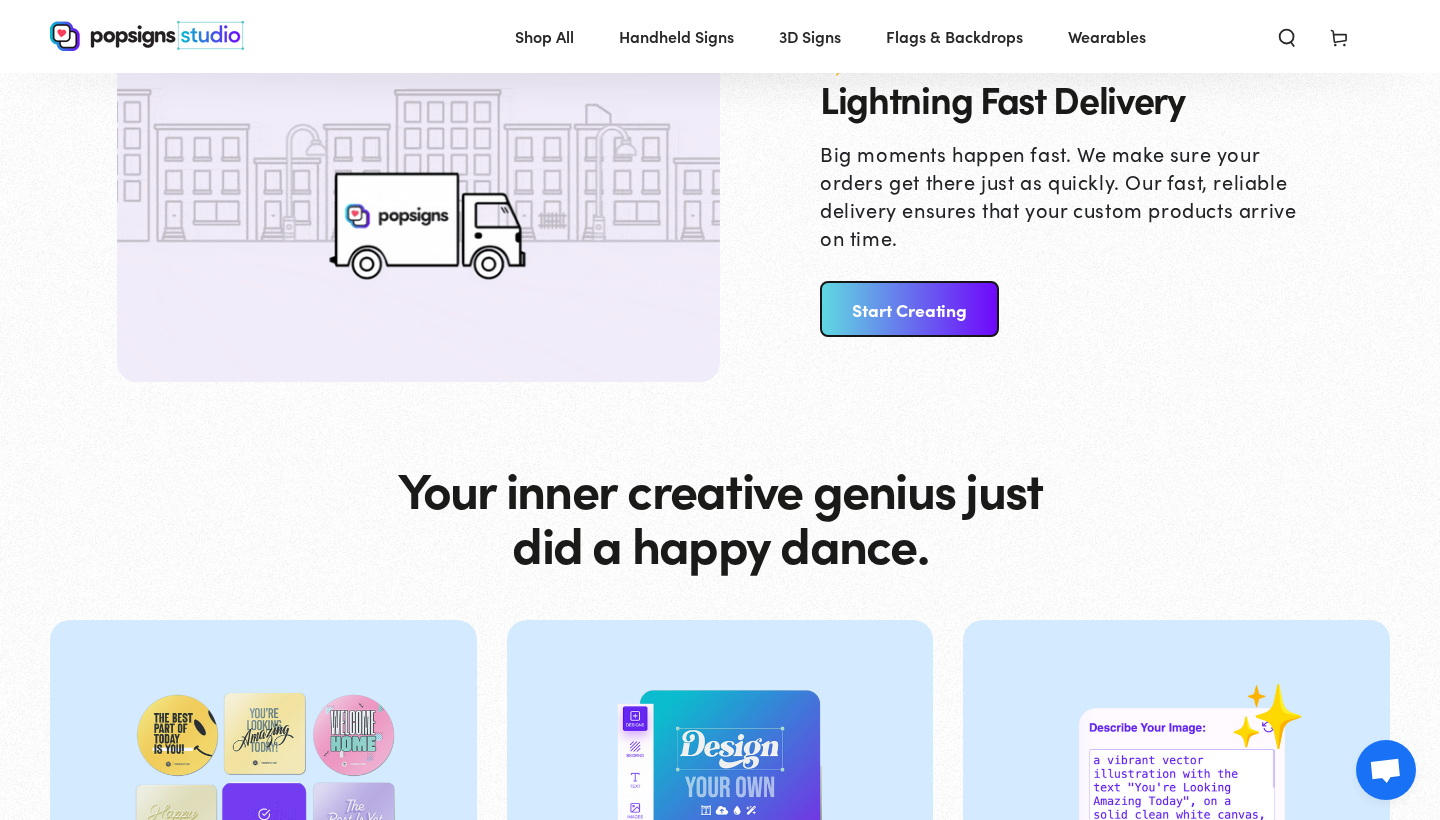 scroll, scrollTop: 5631, scrollLeft: 0, axis: vertical 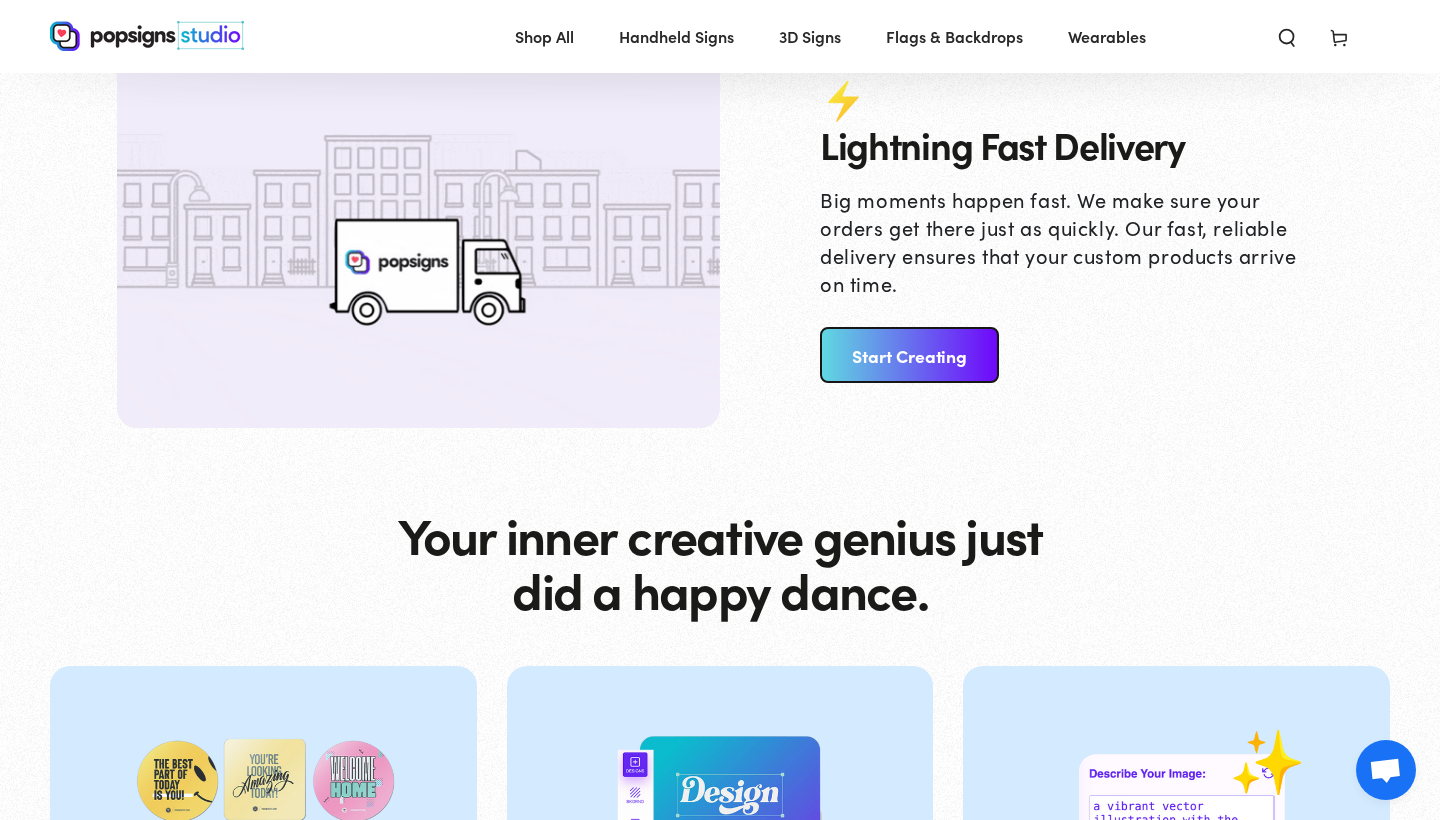 click on "Start Creating" at bounding box center (909, 355) 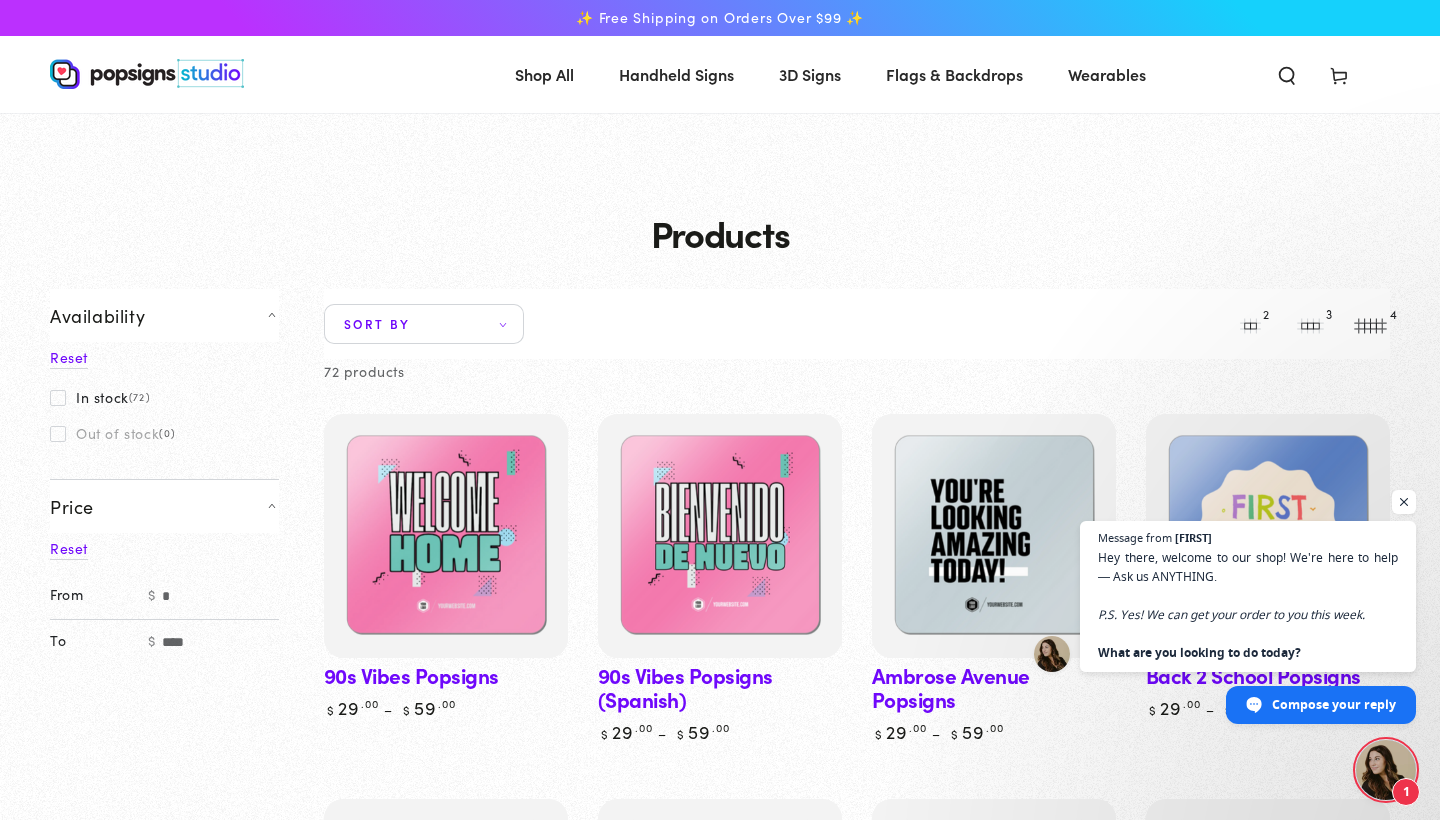 scroll, scrollTop: 0, scrollLeft: 0, axis: both 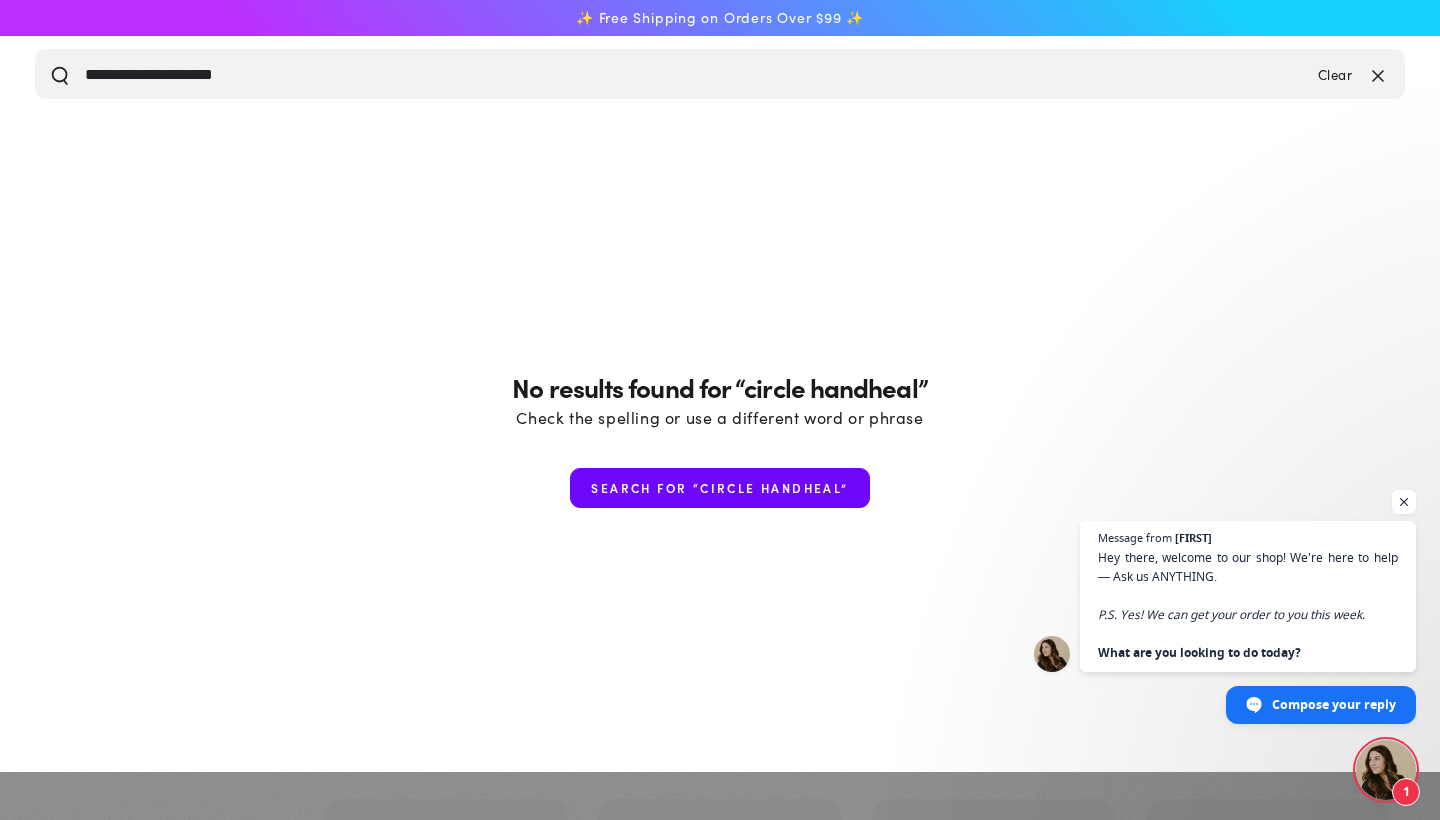 type on "**********" 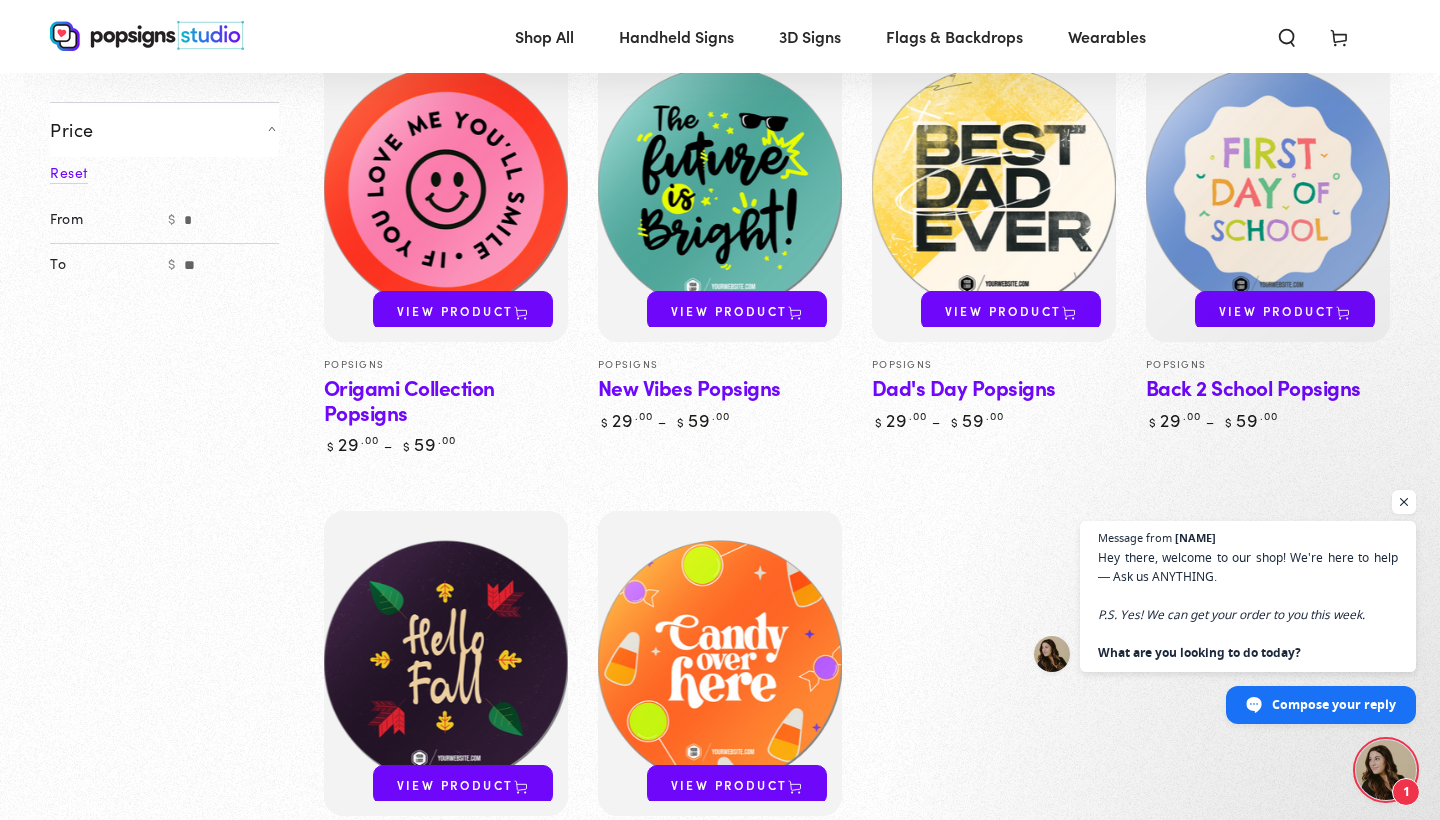 scroll, scrollTop: 395, scrollLeft: 0, axis: vertical 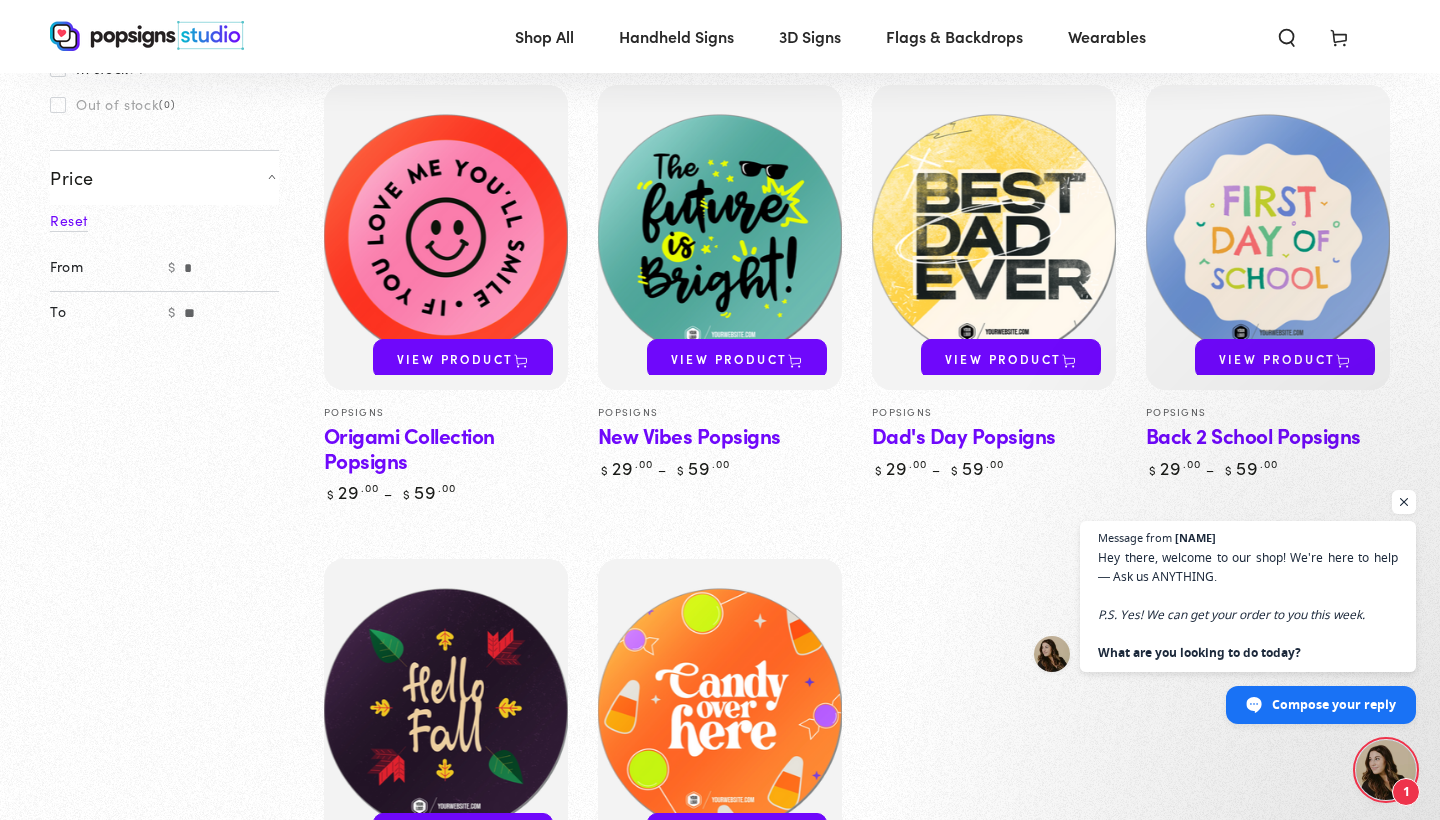 click on "View product" at bounding box center (463, 359) 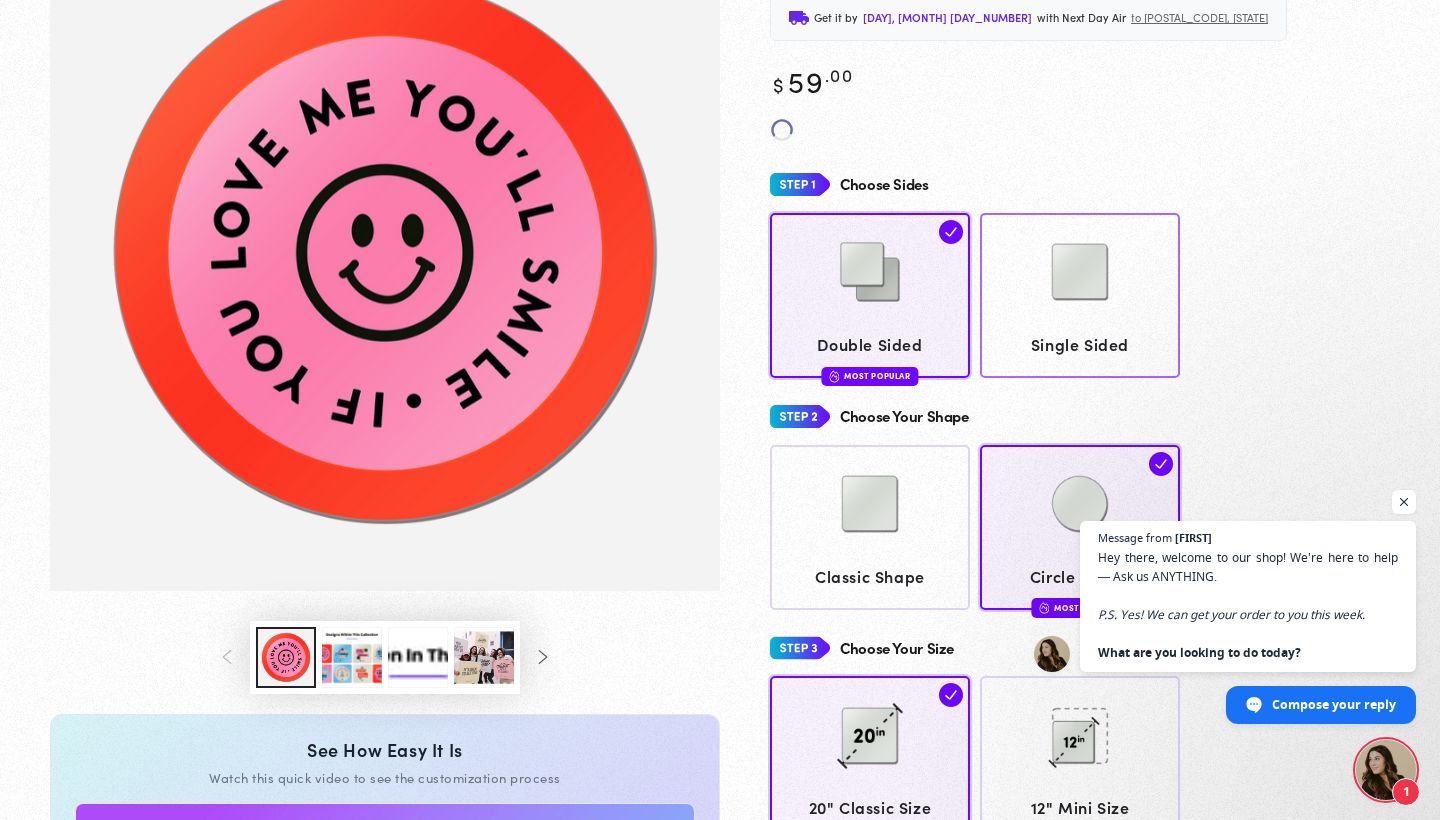 scroll, scrollTop: 234, scrollLeft: 0, axis: vertical 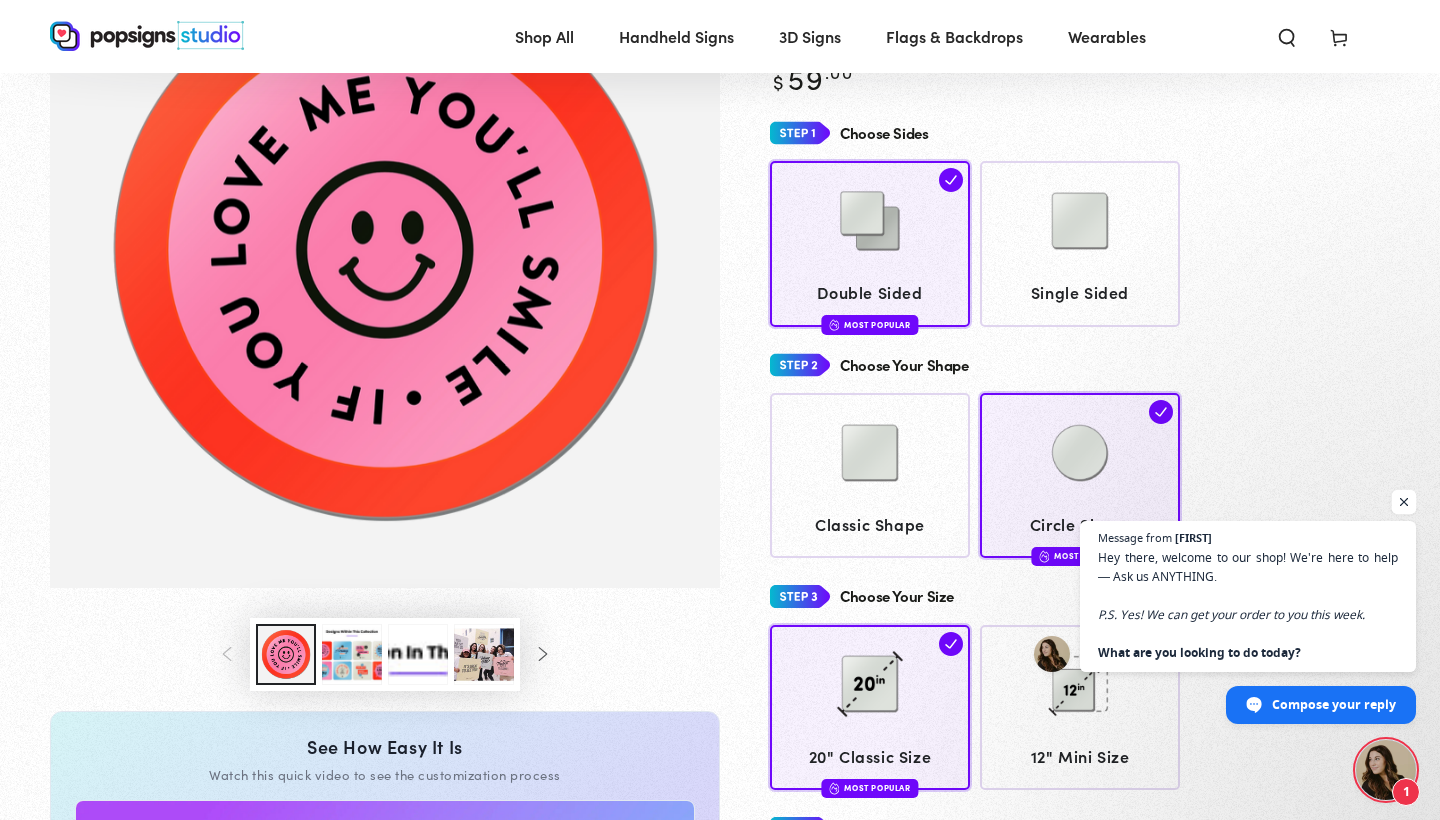 click at bounding box center [1404, 502] 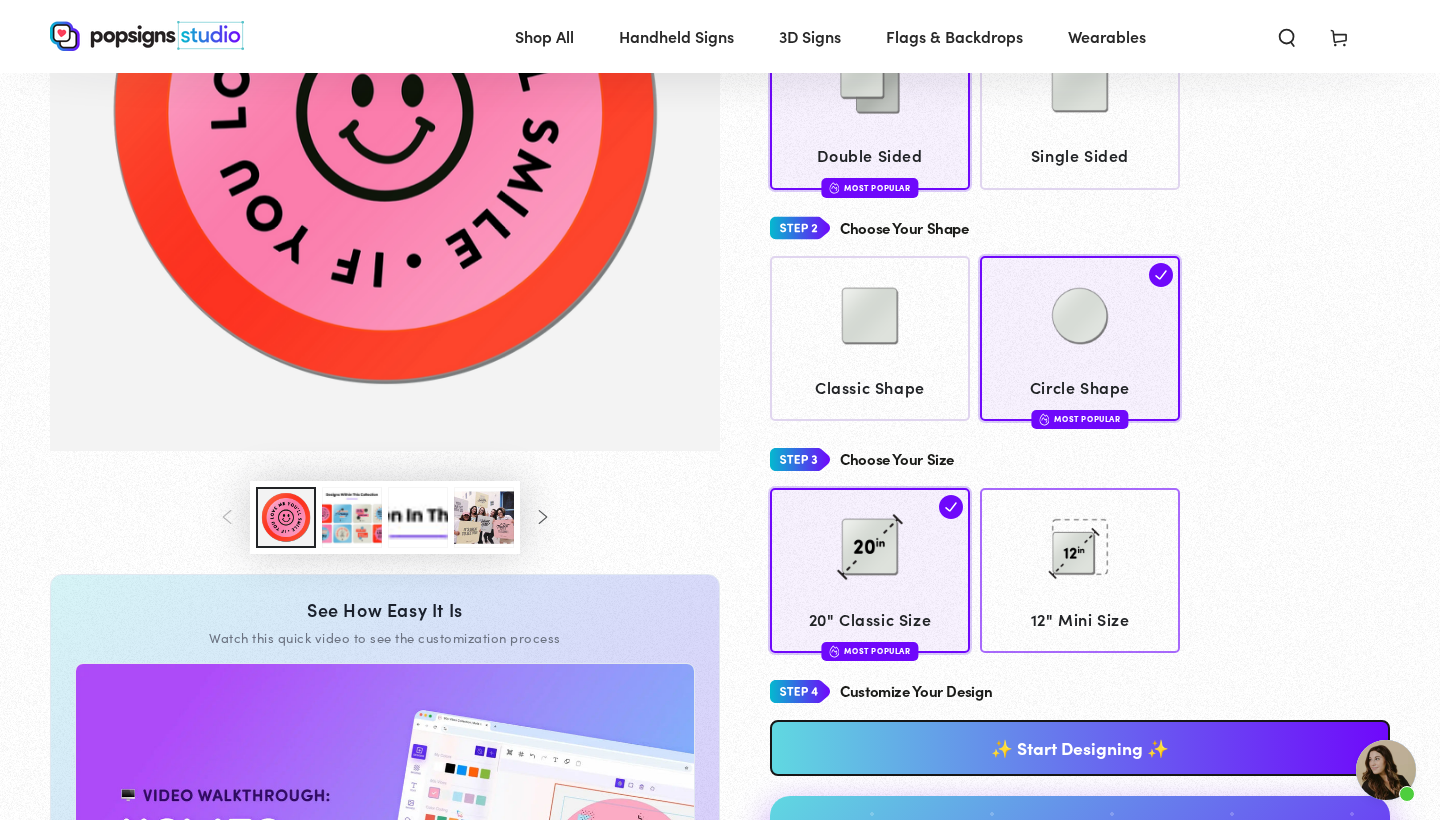 scroll, scrollTop: 600, scrollLeft: 0, axis: vertical 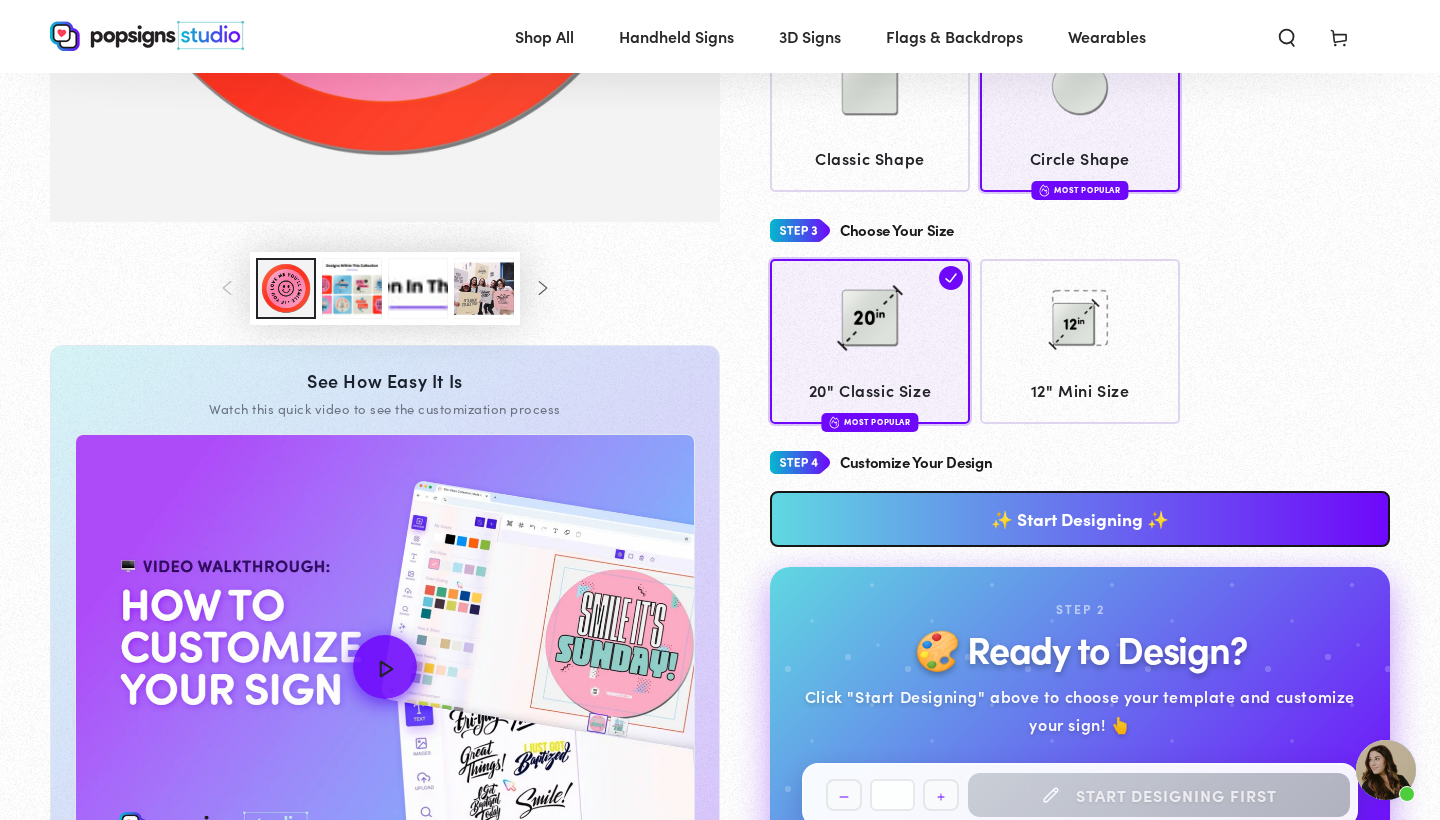 click on "✨ Start Designing ✨" at bounding box center [1080, 519] 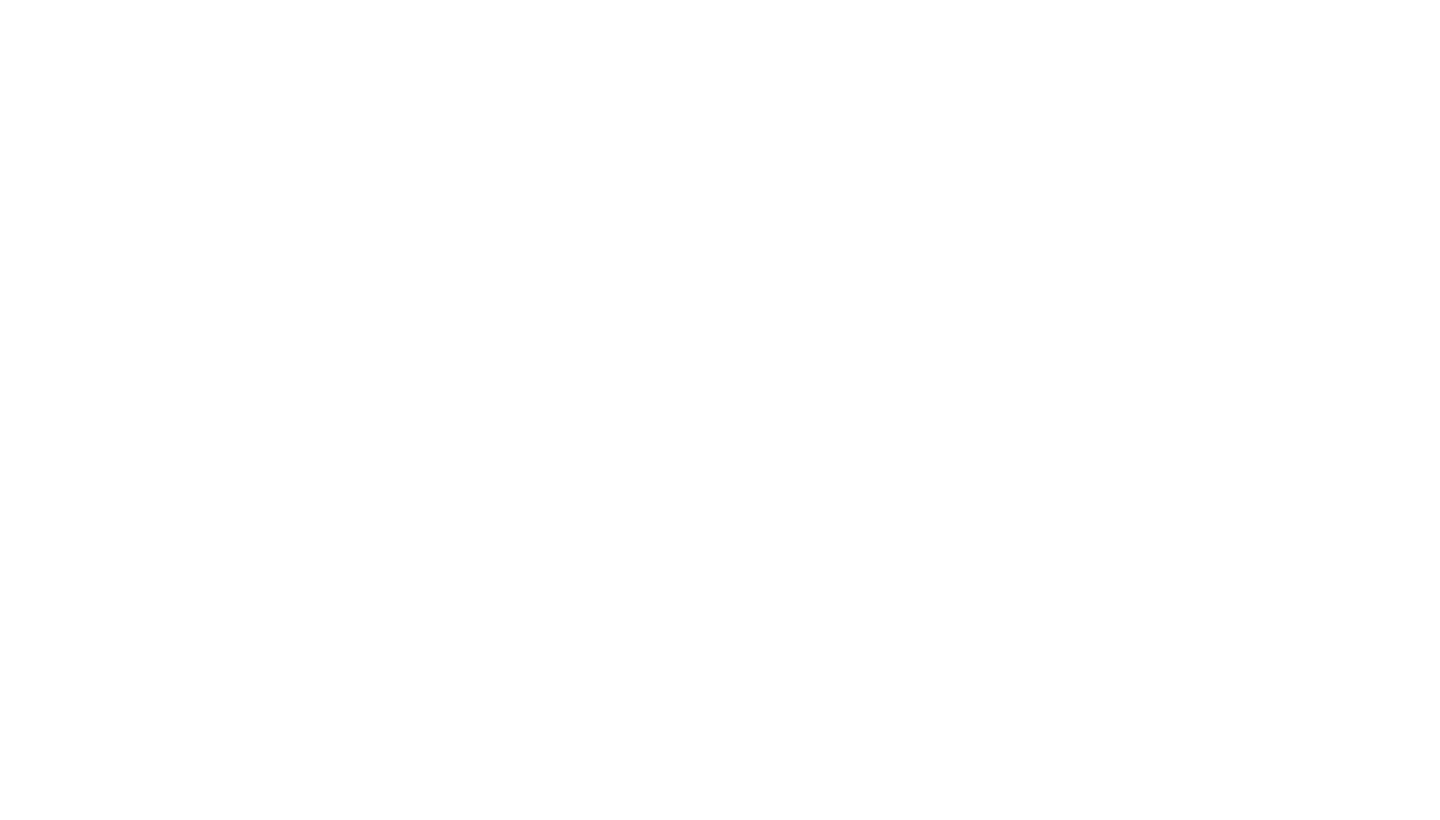 scroll, scrollTop: 0, scrollLeft: 0, axis: both 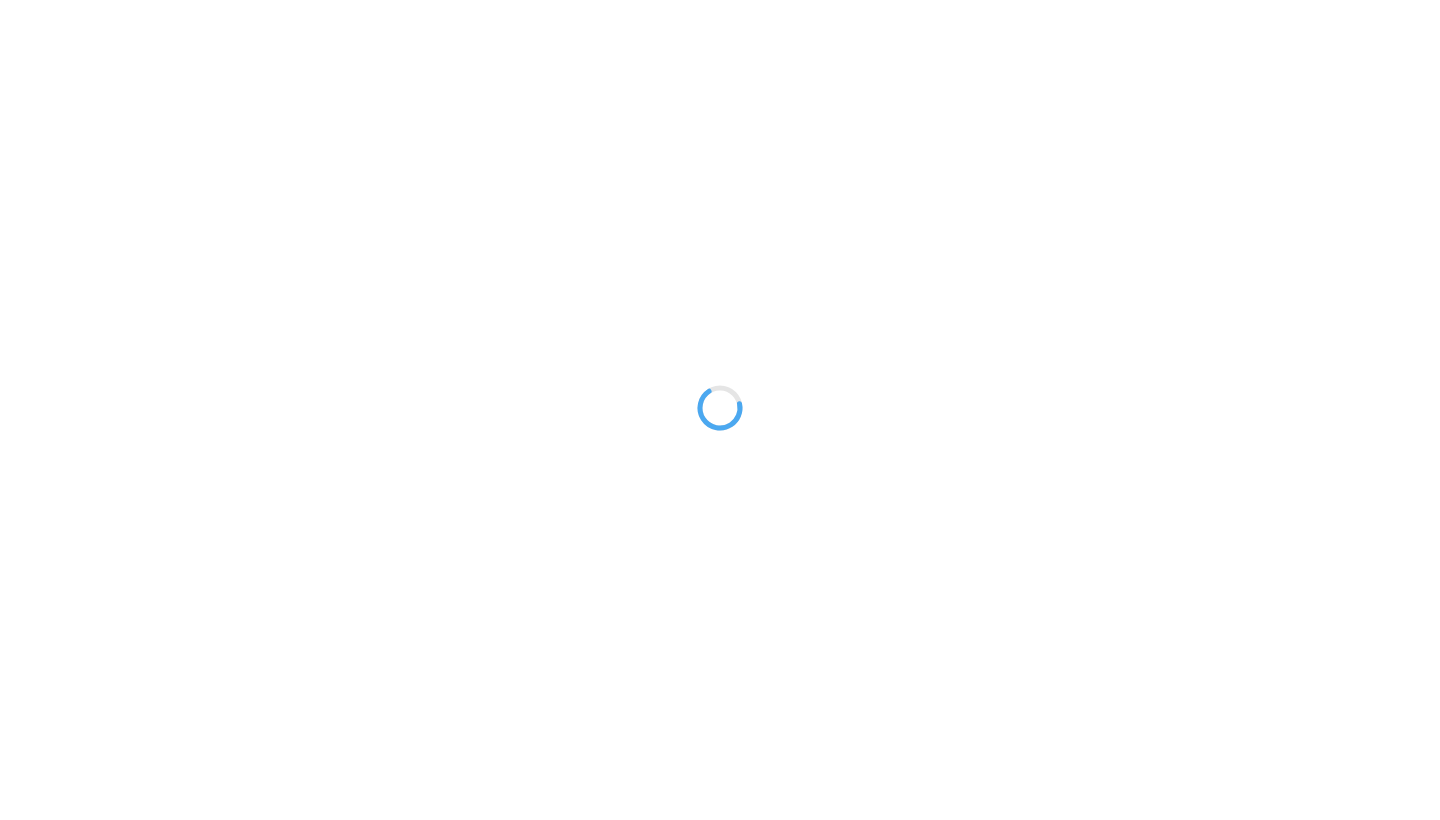 type on "An ancient tree with a door leading to a magical world" 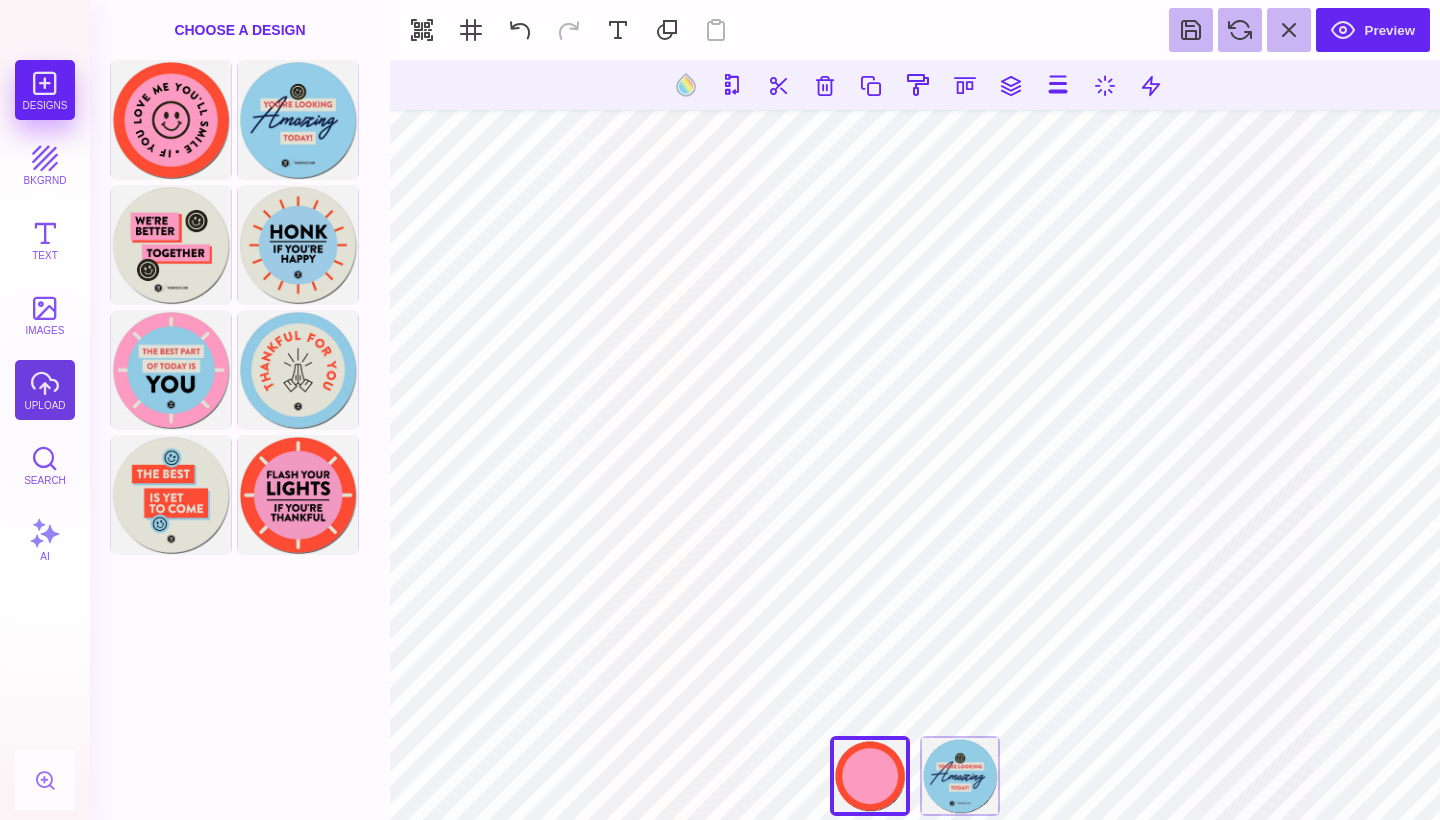 click on "upload" at bounding box center [45, 390] 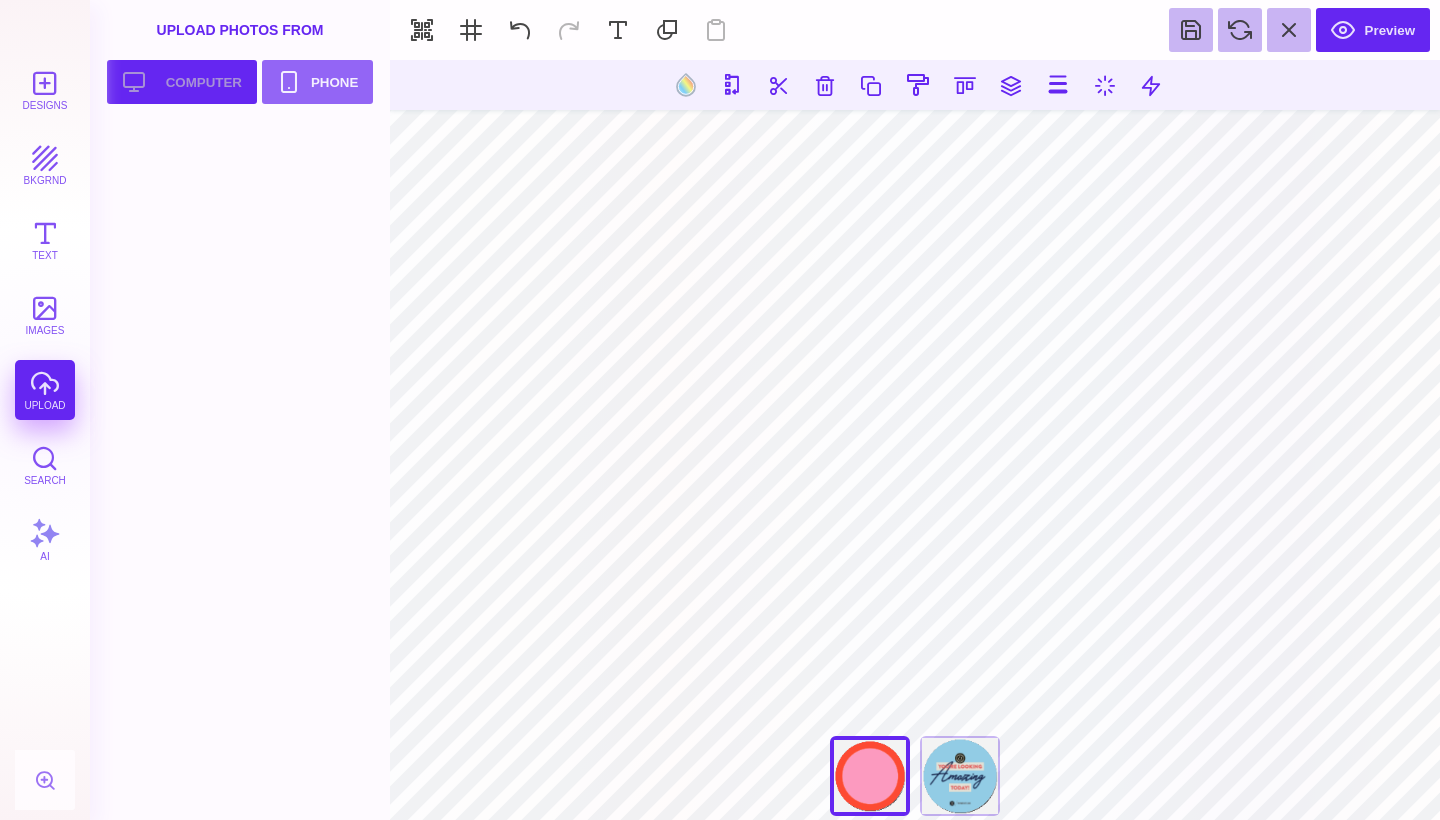 click on "Upload your artwork
Computer" at bounding box center (182, 82) 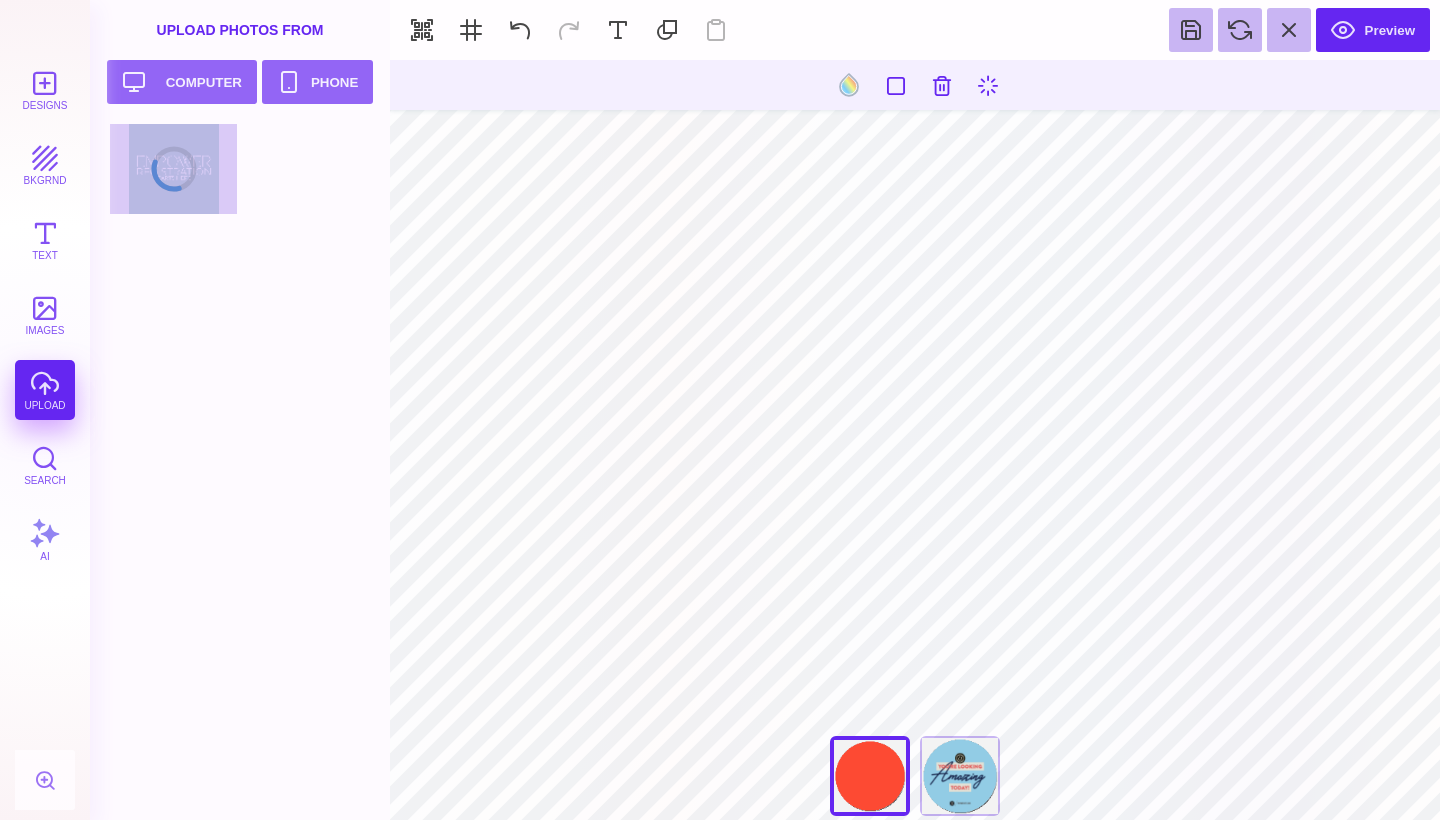 click at bounding box center [246, 171] 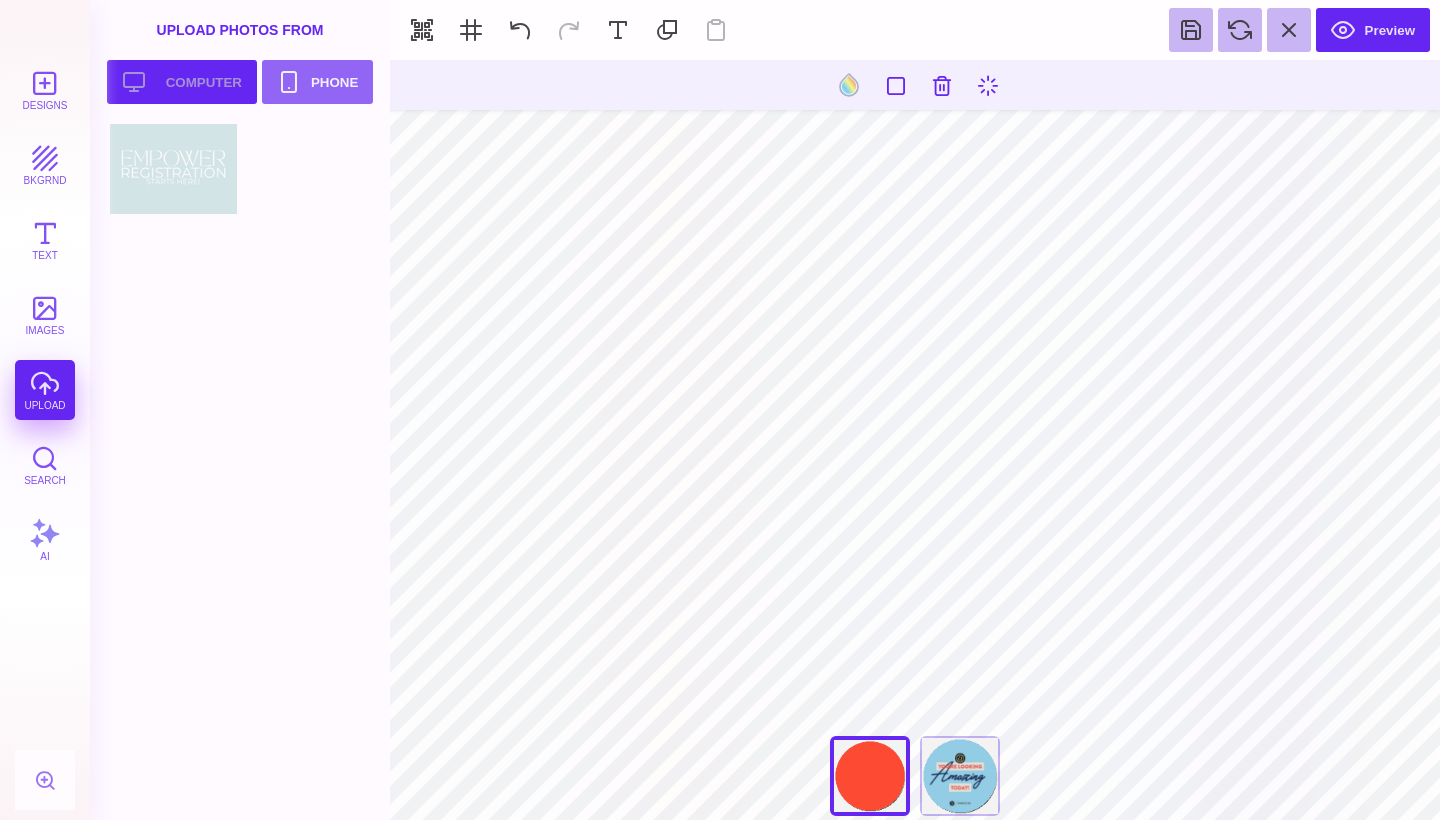click on "Upload your artwork
Computer" at bounding box center [182, 82] 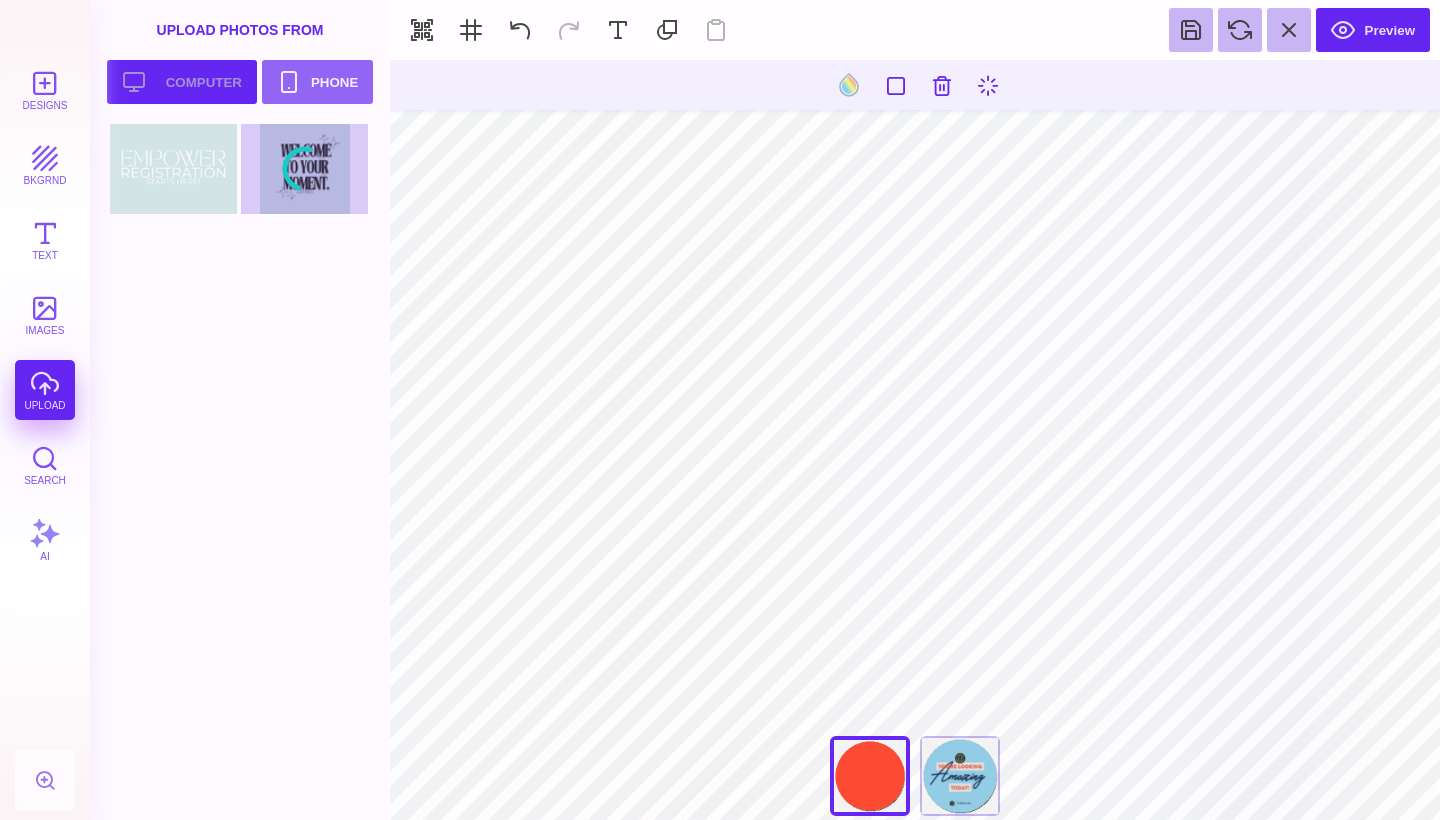 click on "Upload your artwork
Computer" at bounding box center [182, 82] 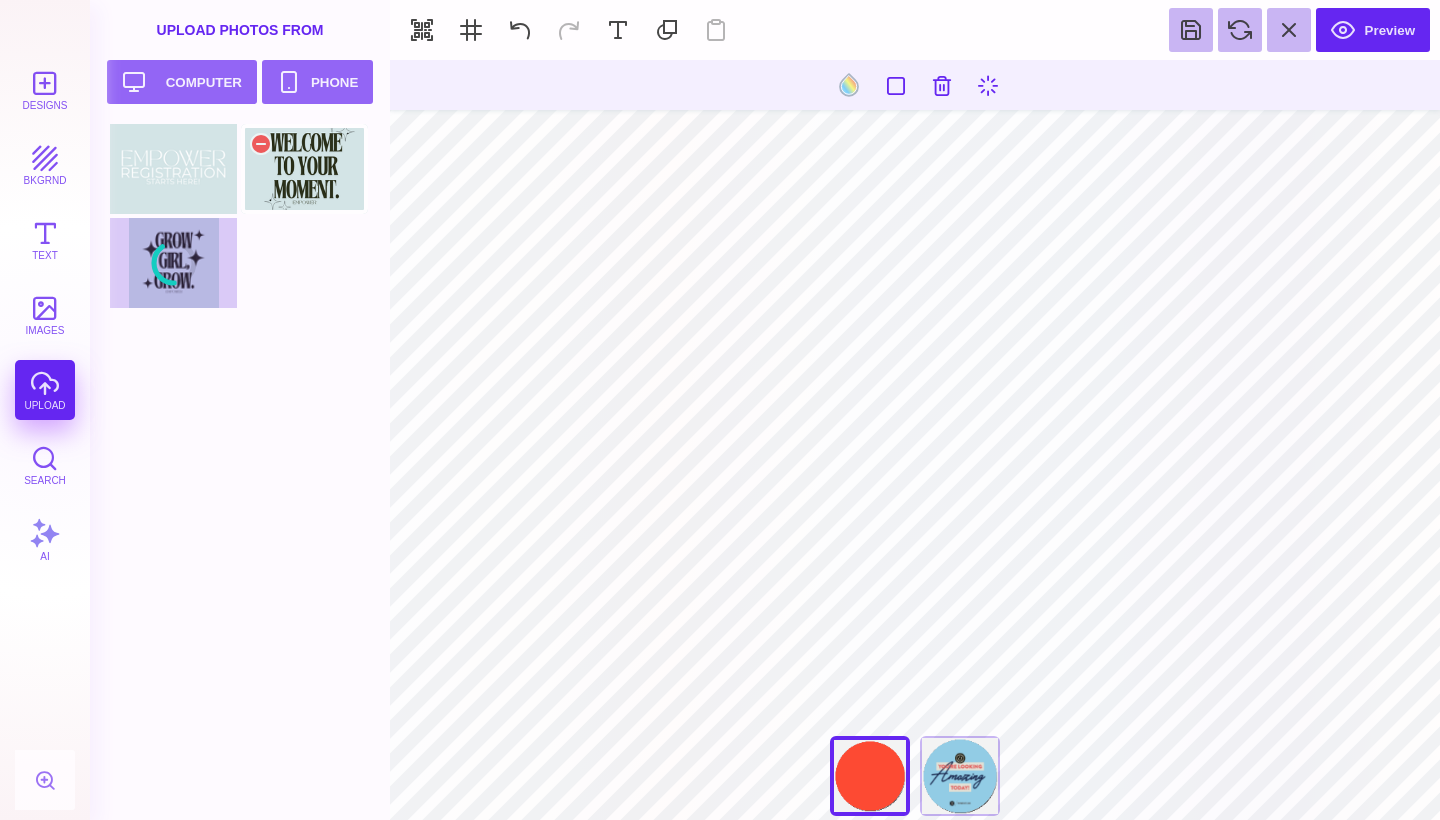 click at bounding box center (304, 169) 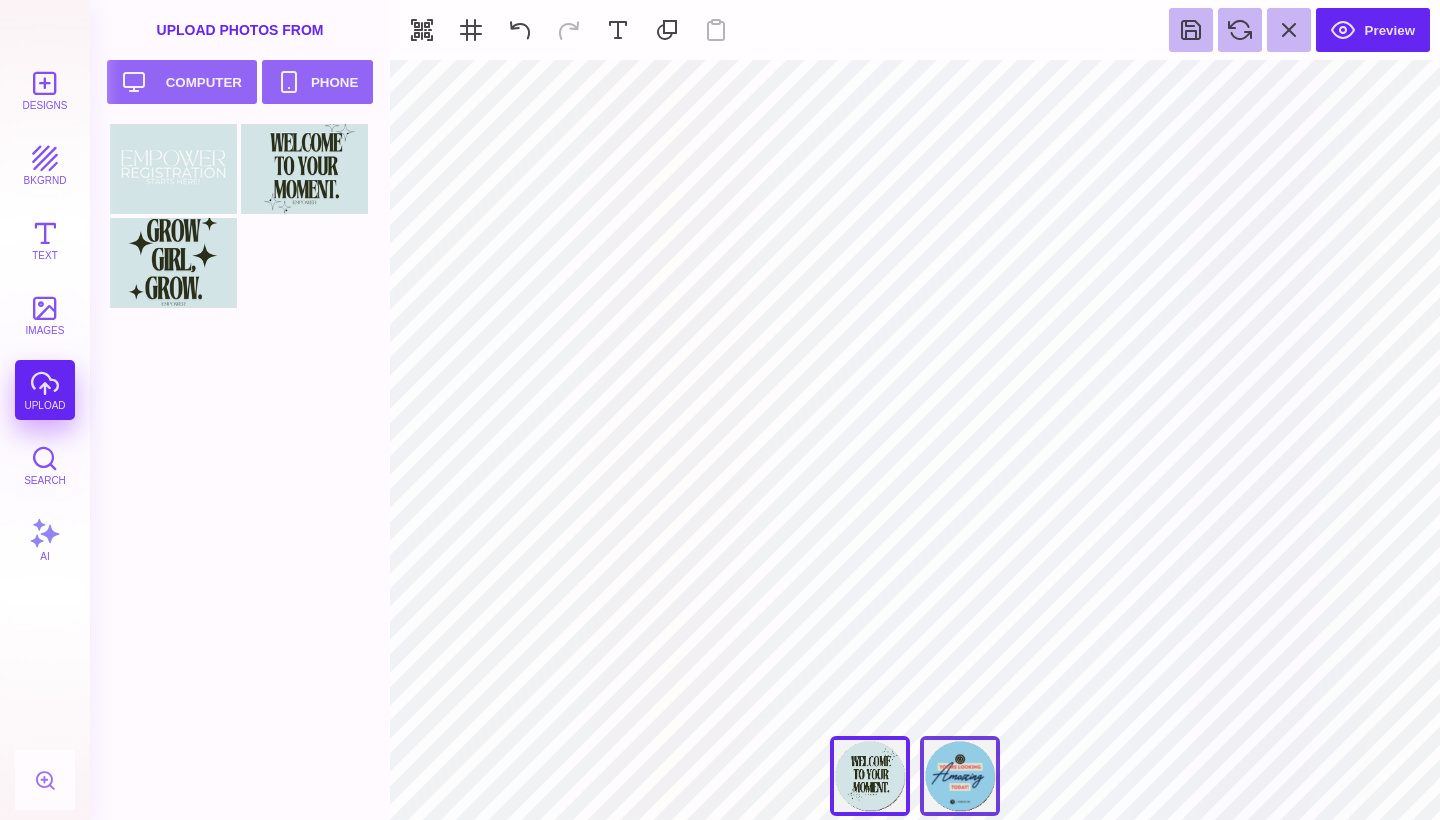click on "If You Love Me You'll Smile" at bounding box center [960, 776] 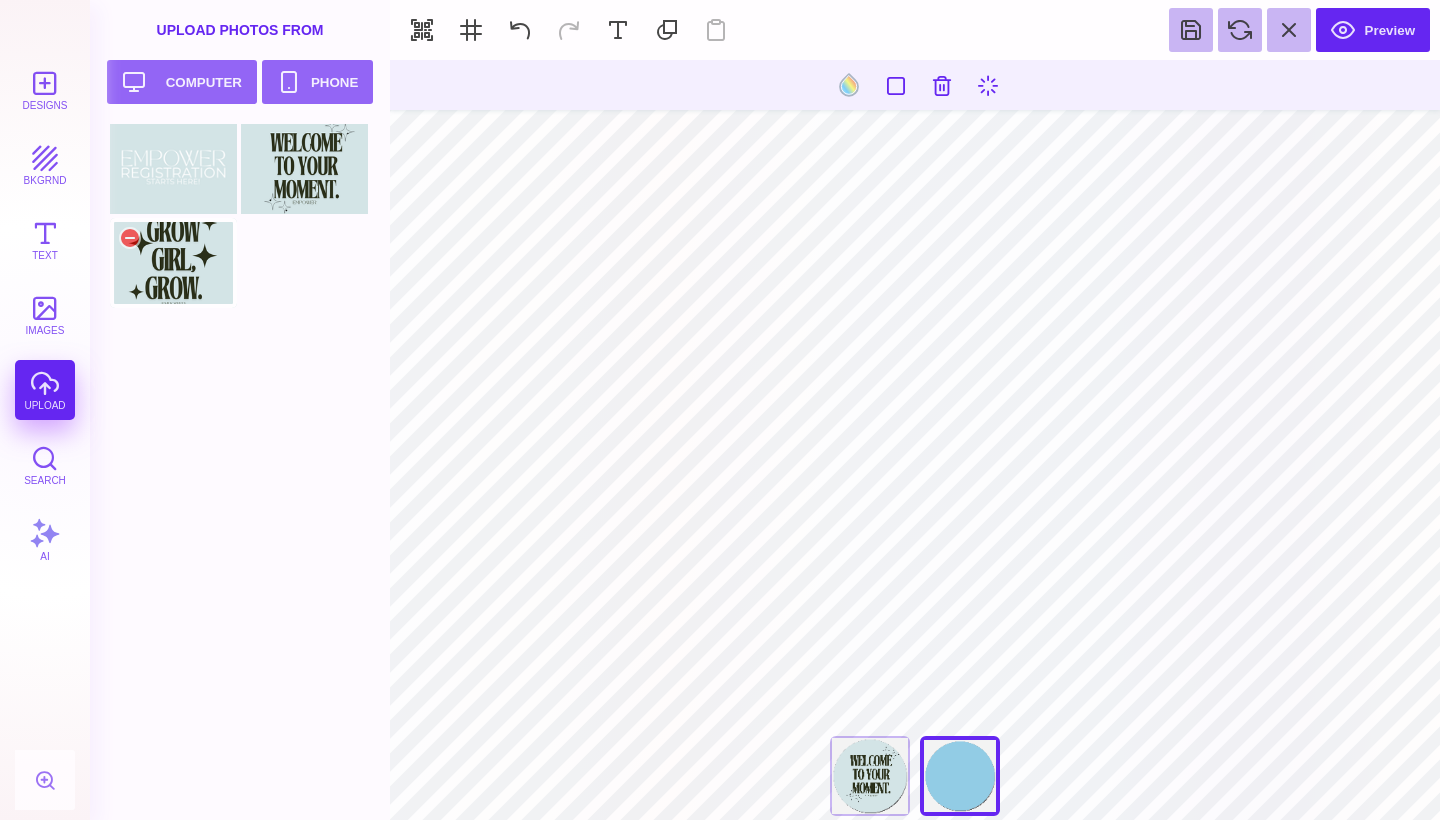 click at bounding box center (173, 263) 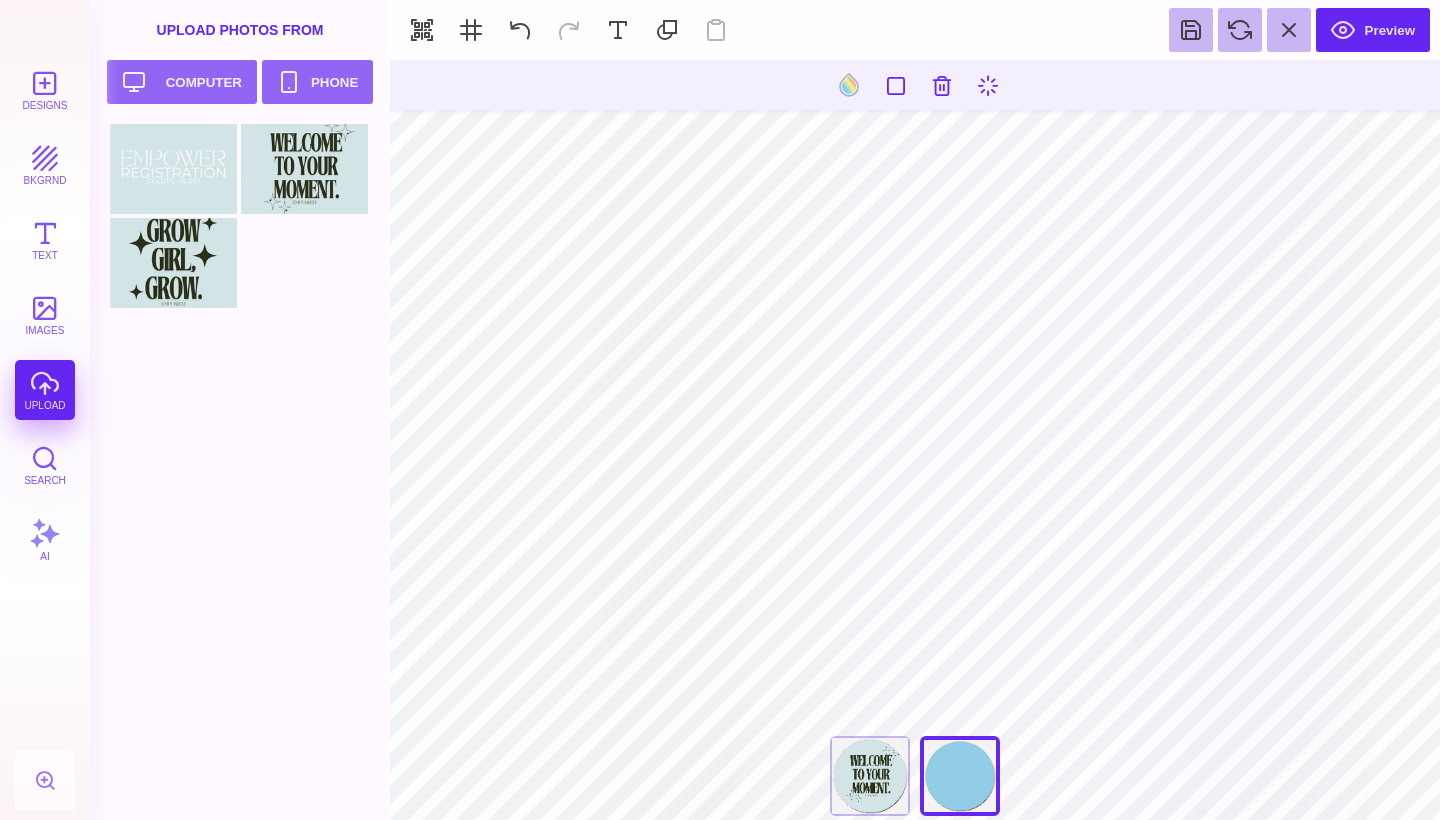 type on "#000000" 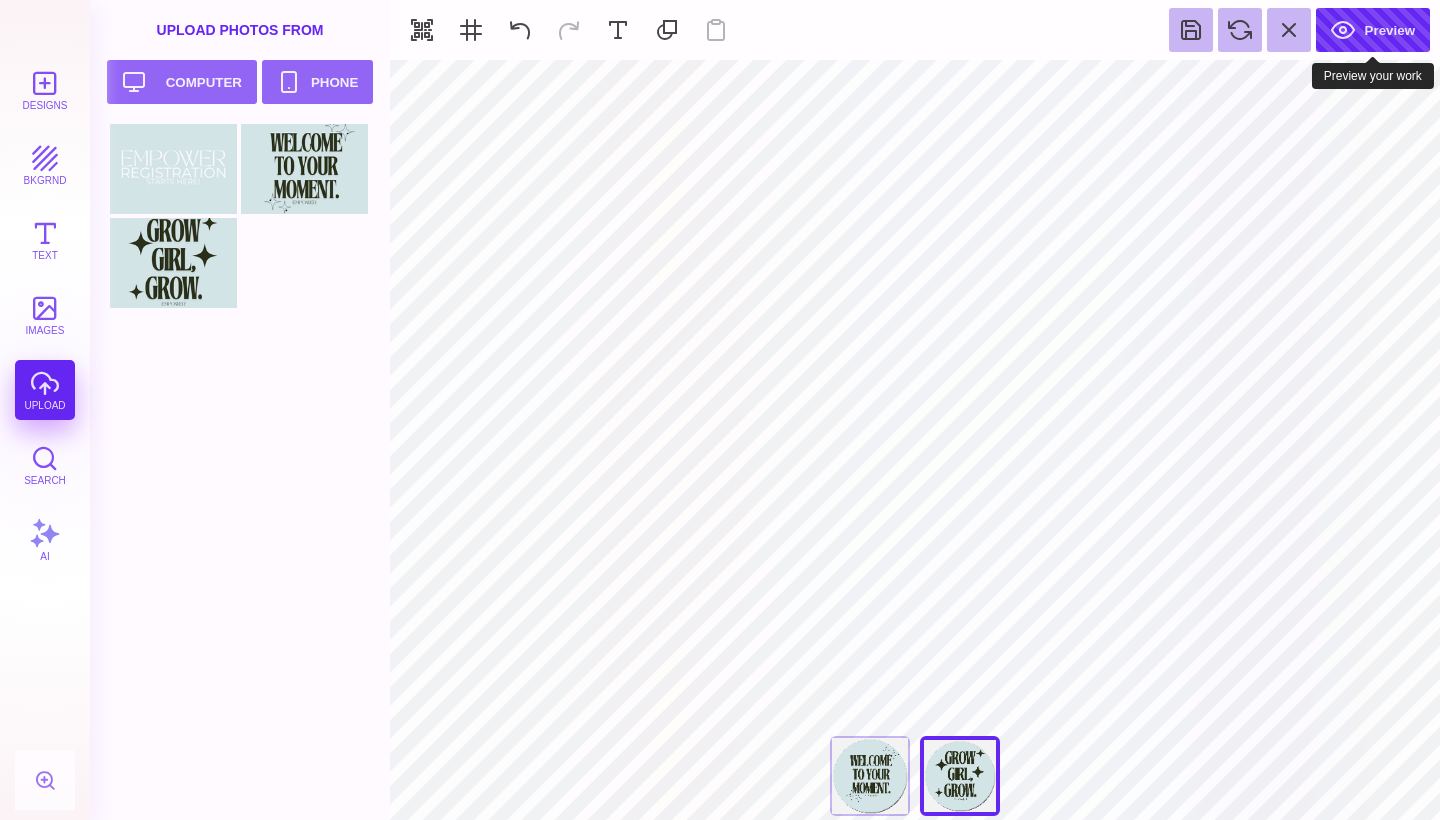 click on "Preview" at bounding box center [1373, 30] 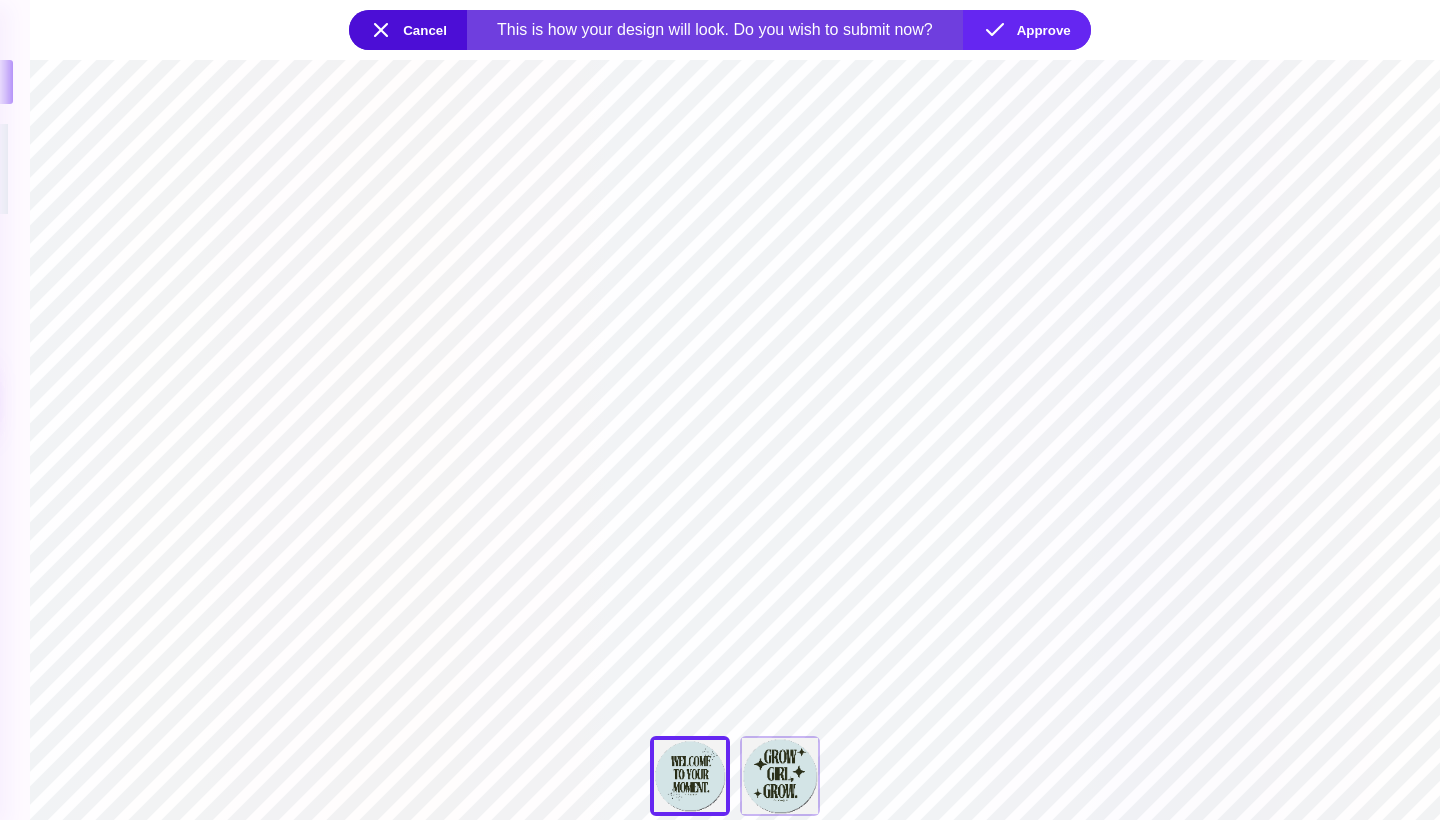click on "**********" at bounding box center [735, 440] 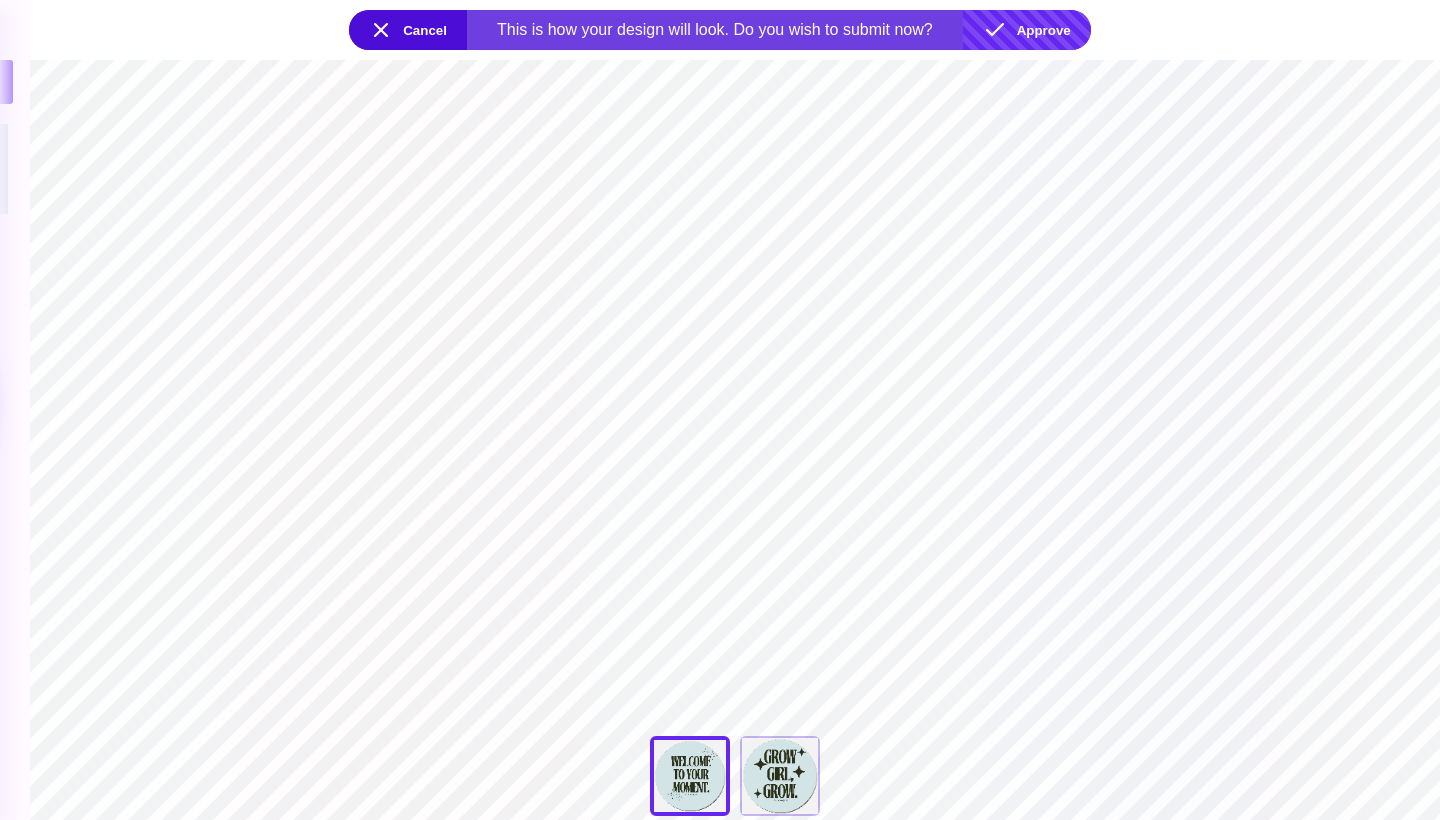 click on "Approve" at bounding box center [1027, 30] 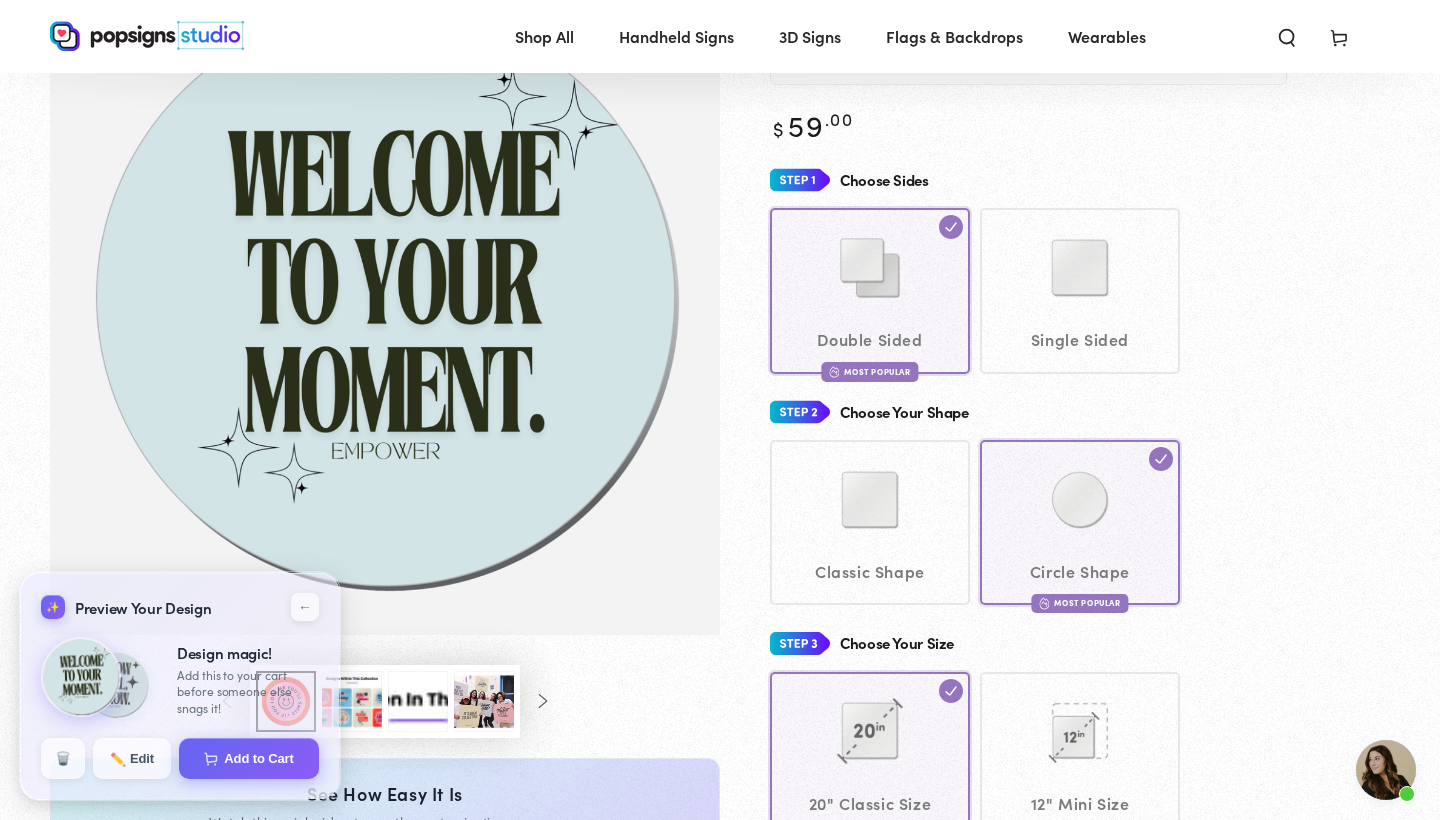 scroll, scrollTop: 187, scrollLeft: 0, axis: vertical 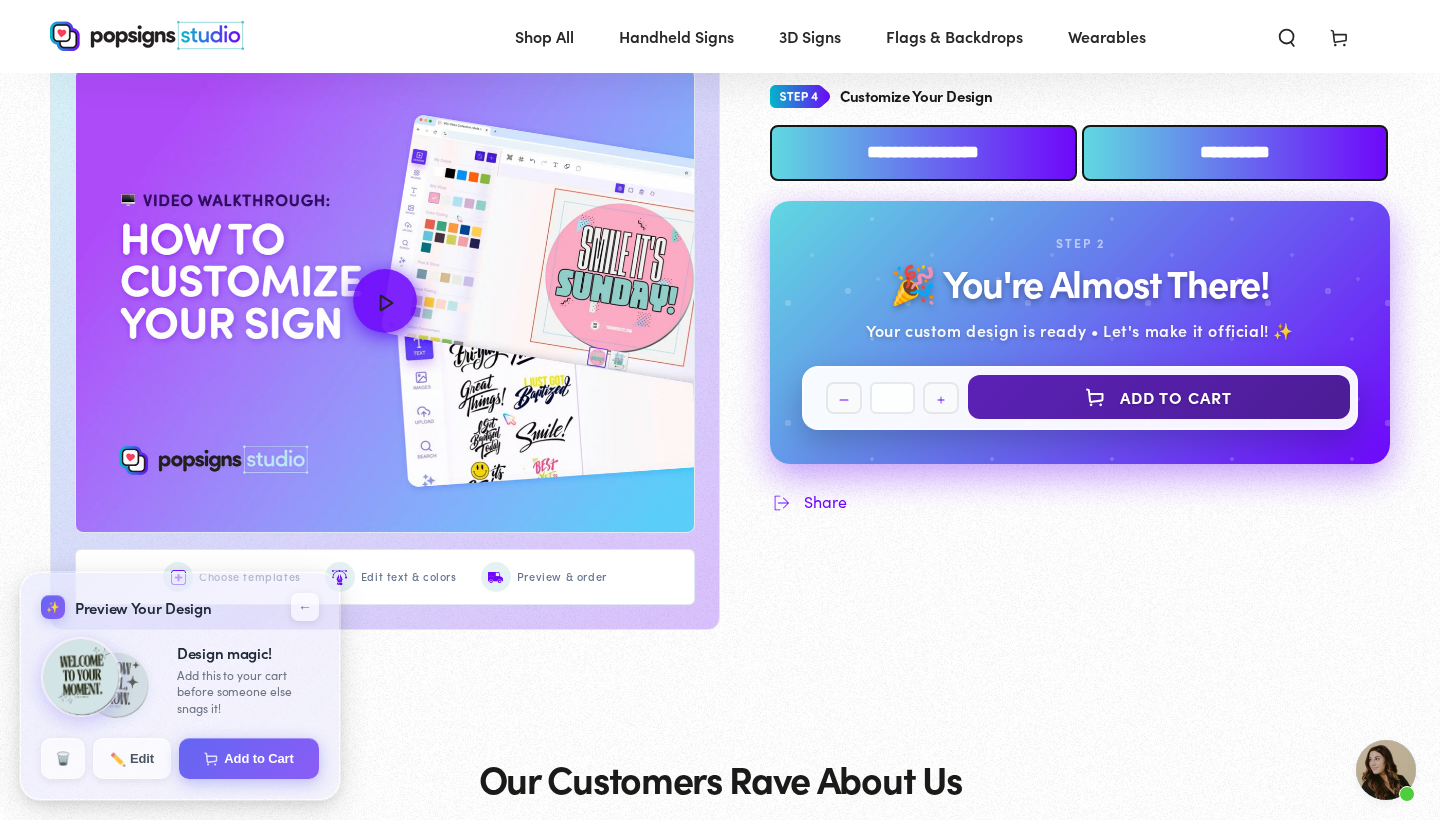 click on "Add to Cart" at bounding box center [1159, 397] 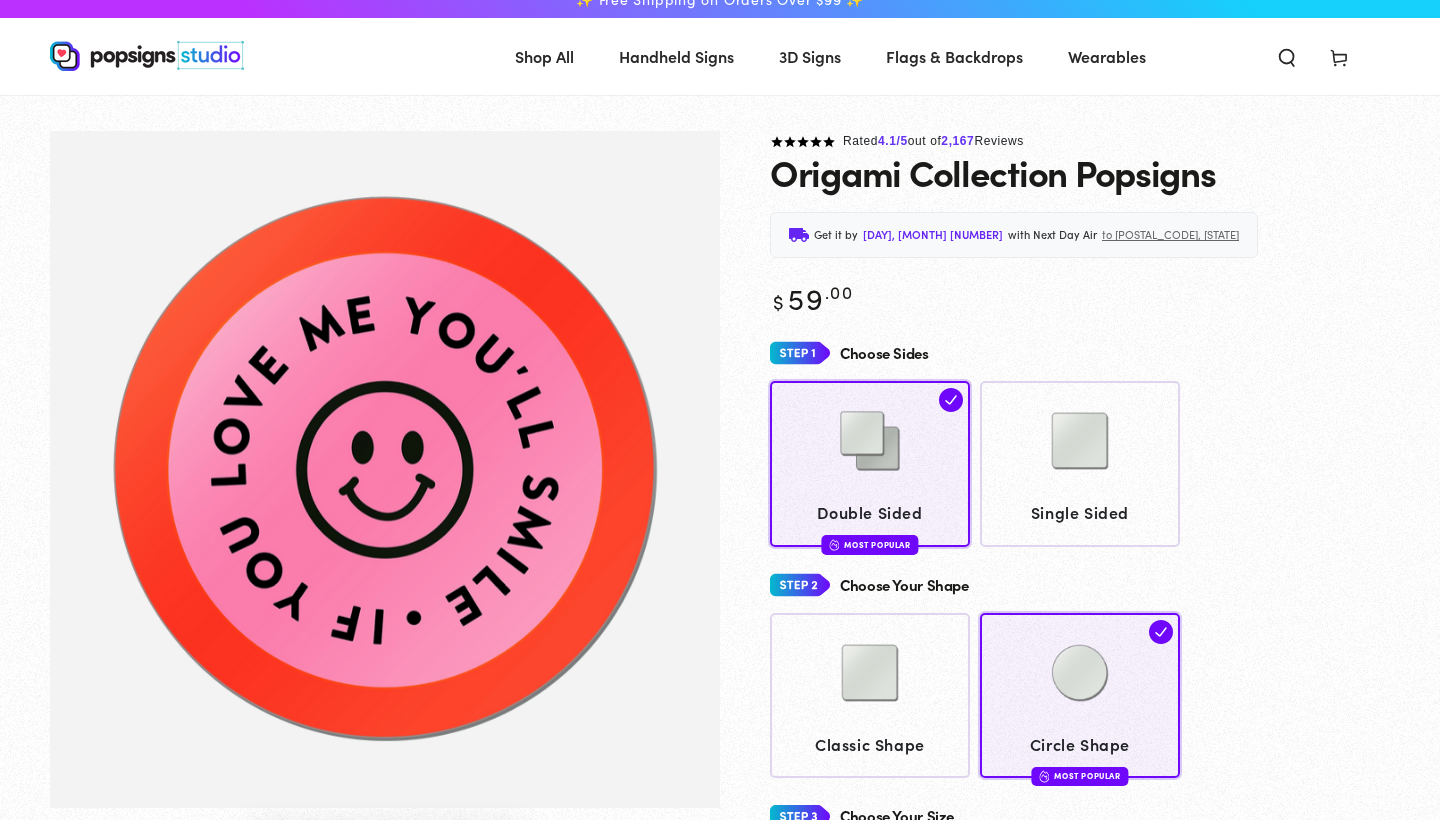 scroll, scrollTop: 0, scrollLeft: 0, axis: both 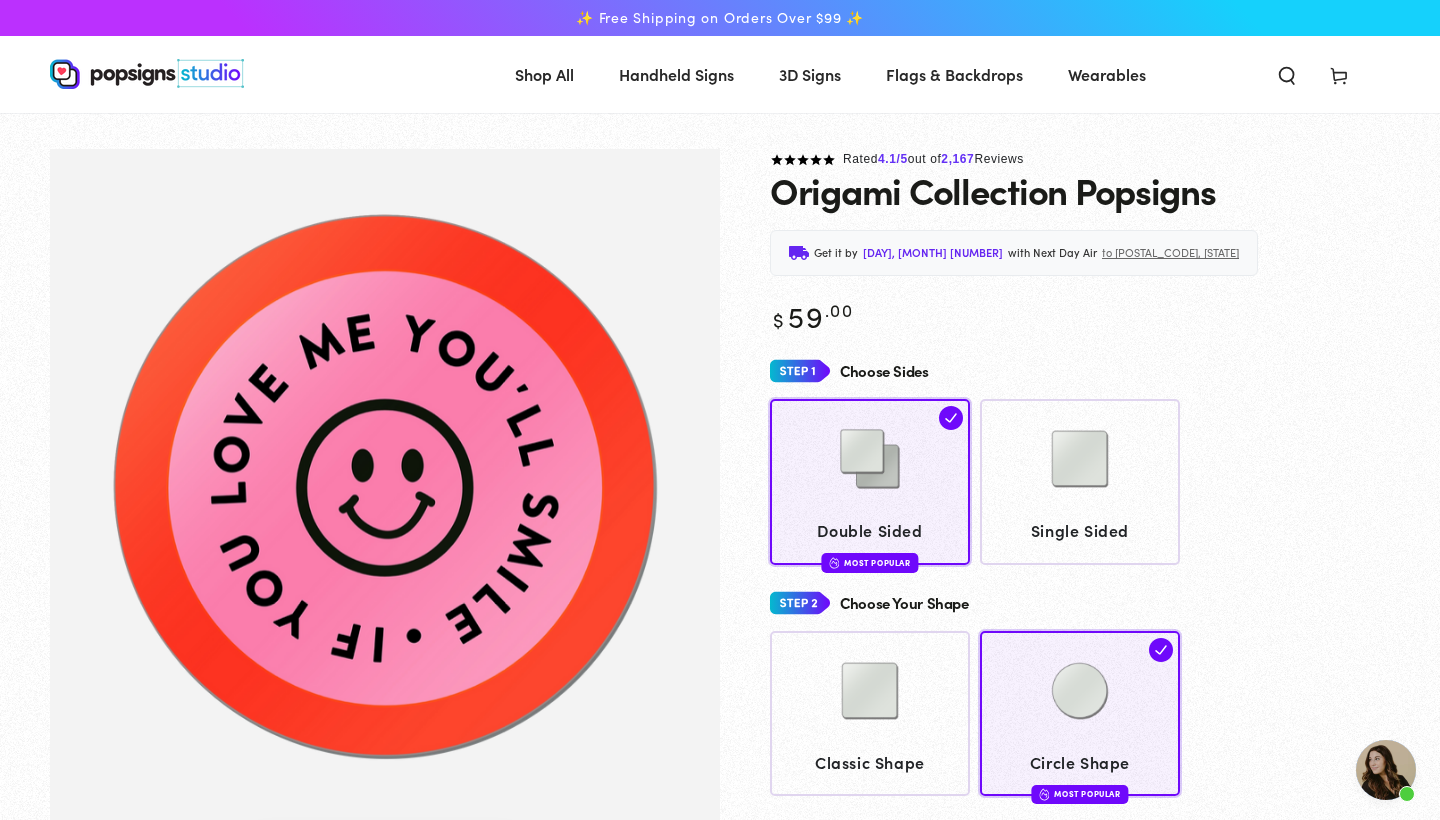 click at bounding box center (147, 74) 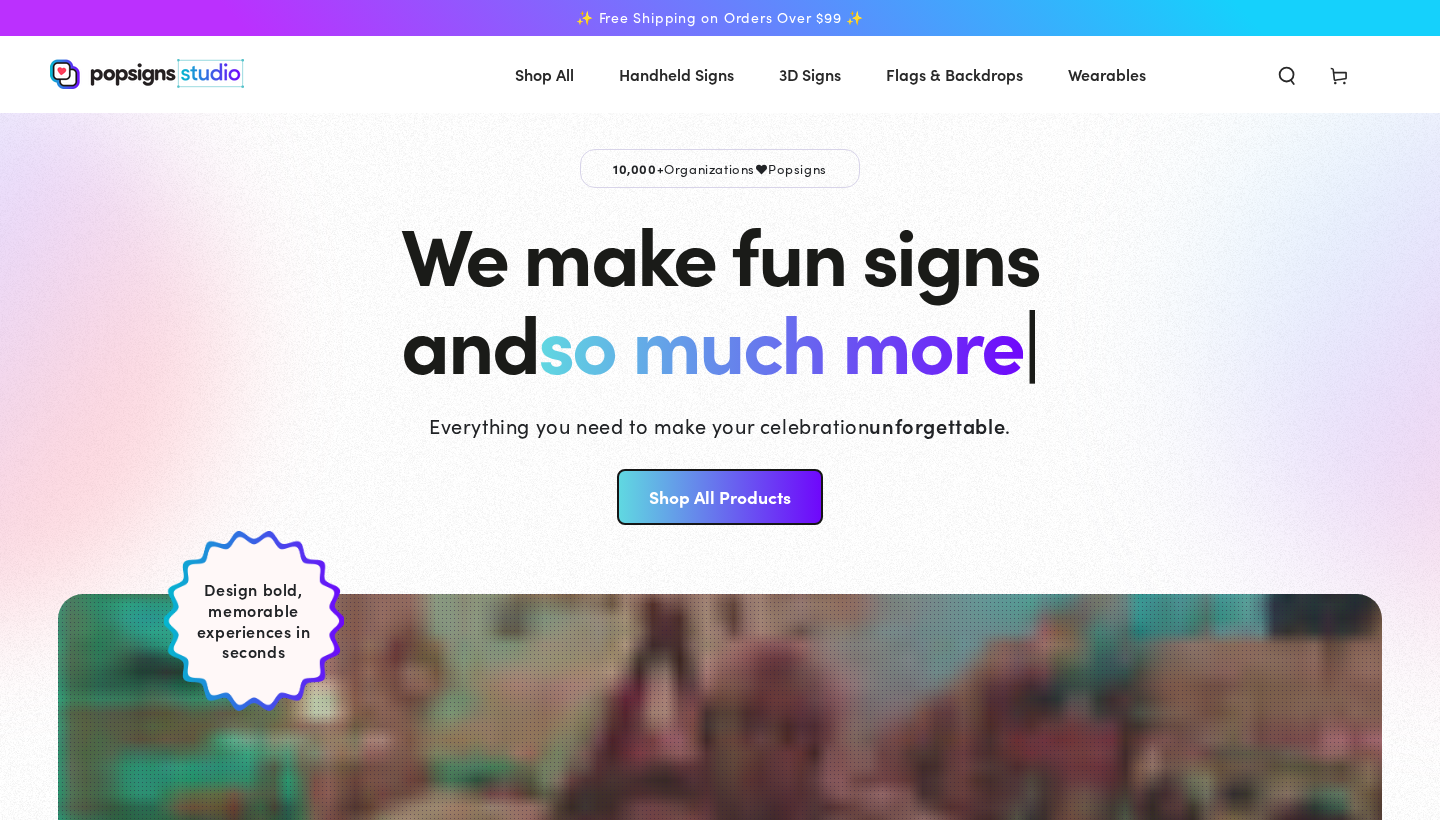 scroll, scrollTop: 0, scrollLeft: 0, axis: both 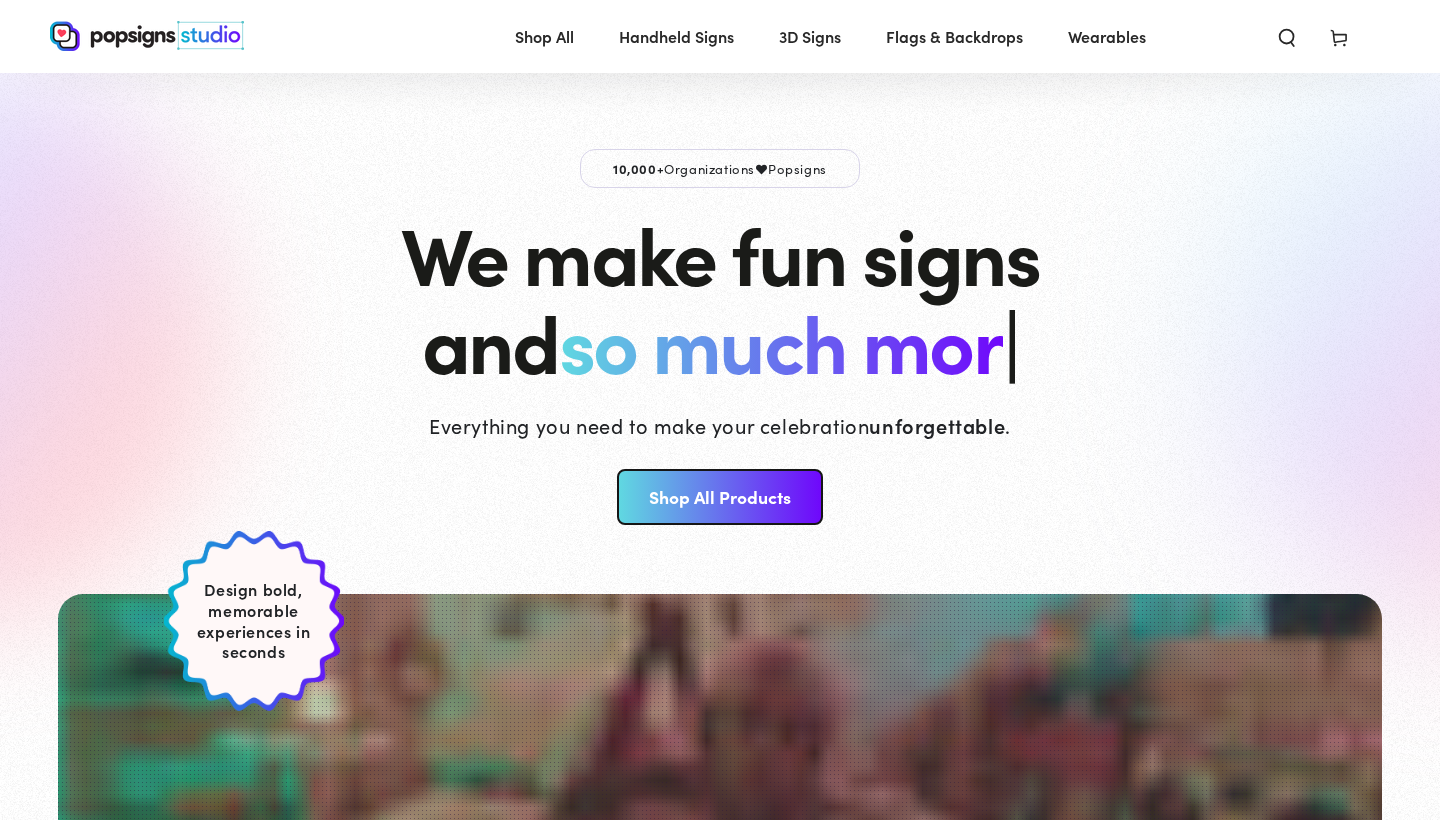 click 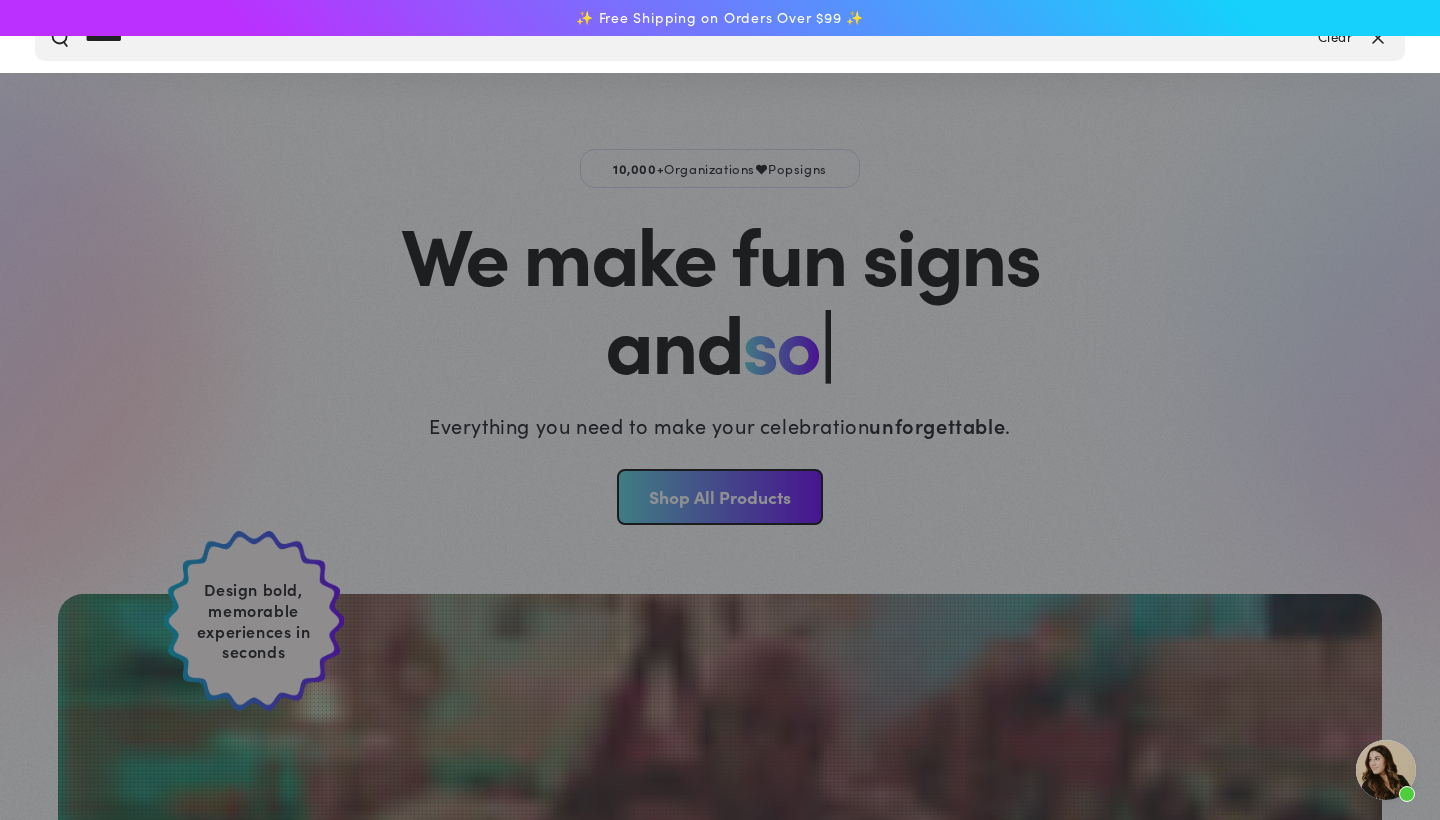 type on "******" 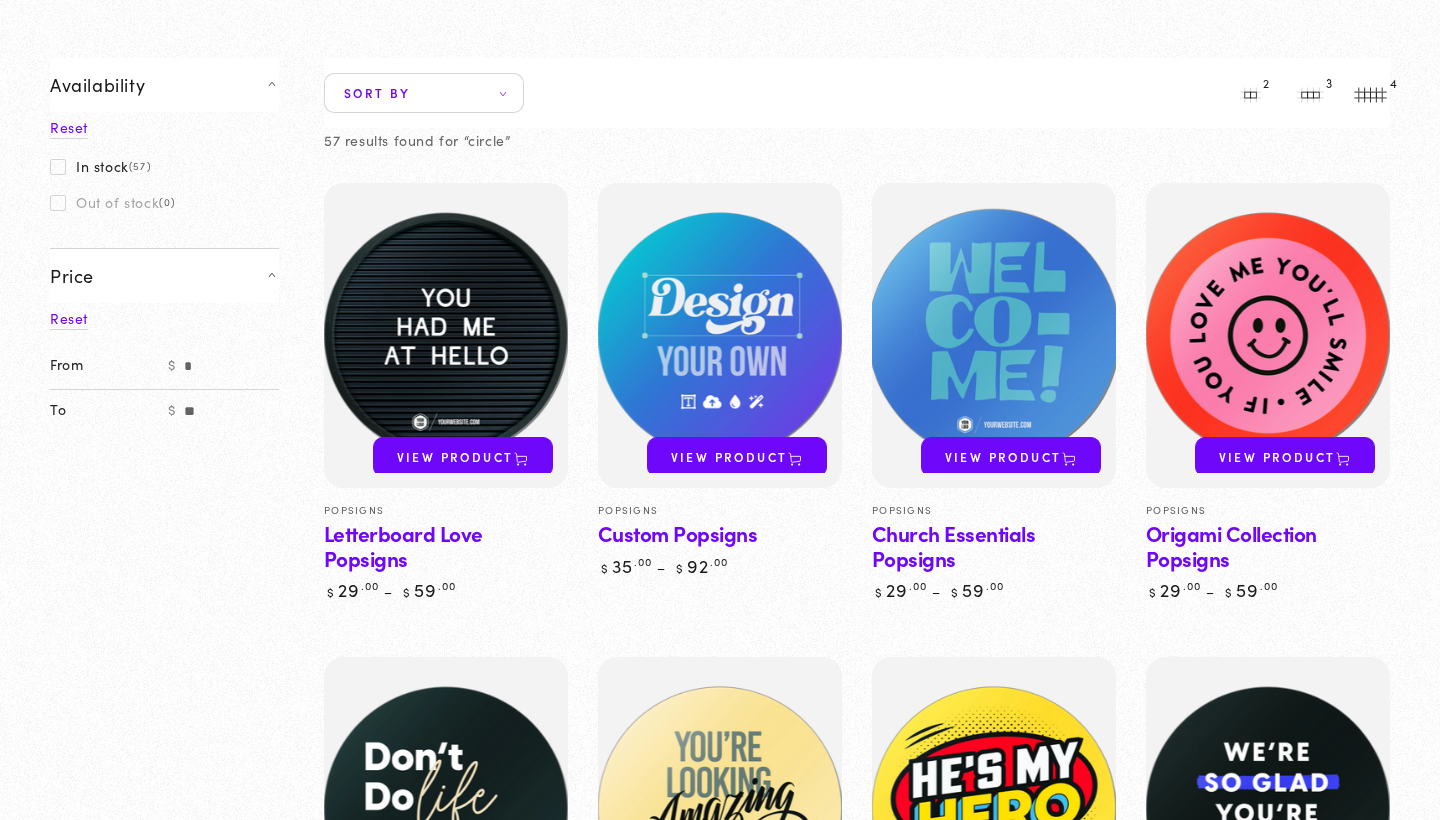 scroll, scrollTop: 297, scrollLeft: 0, axis: vertical 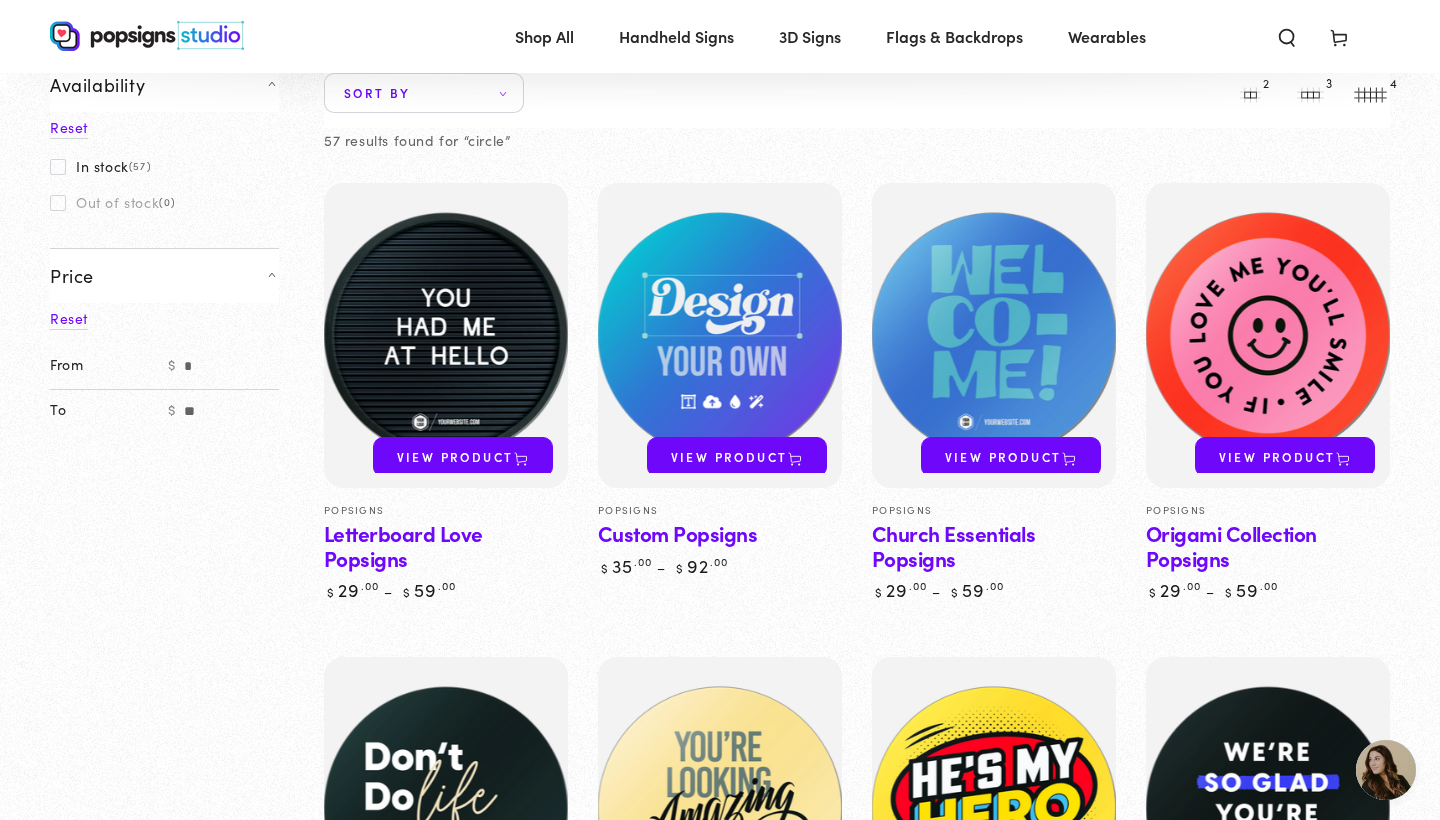 click on "View product" at bounding box center (737, 457) 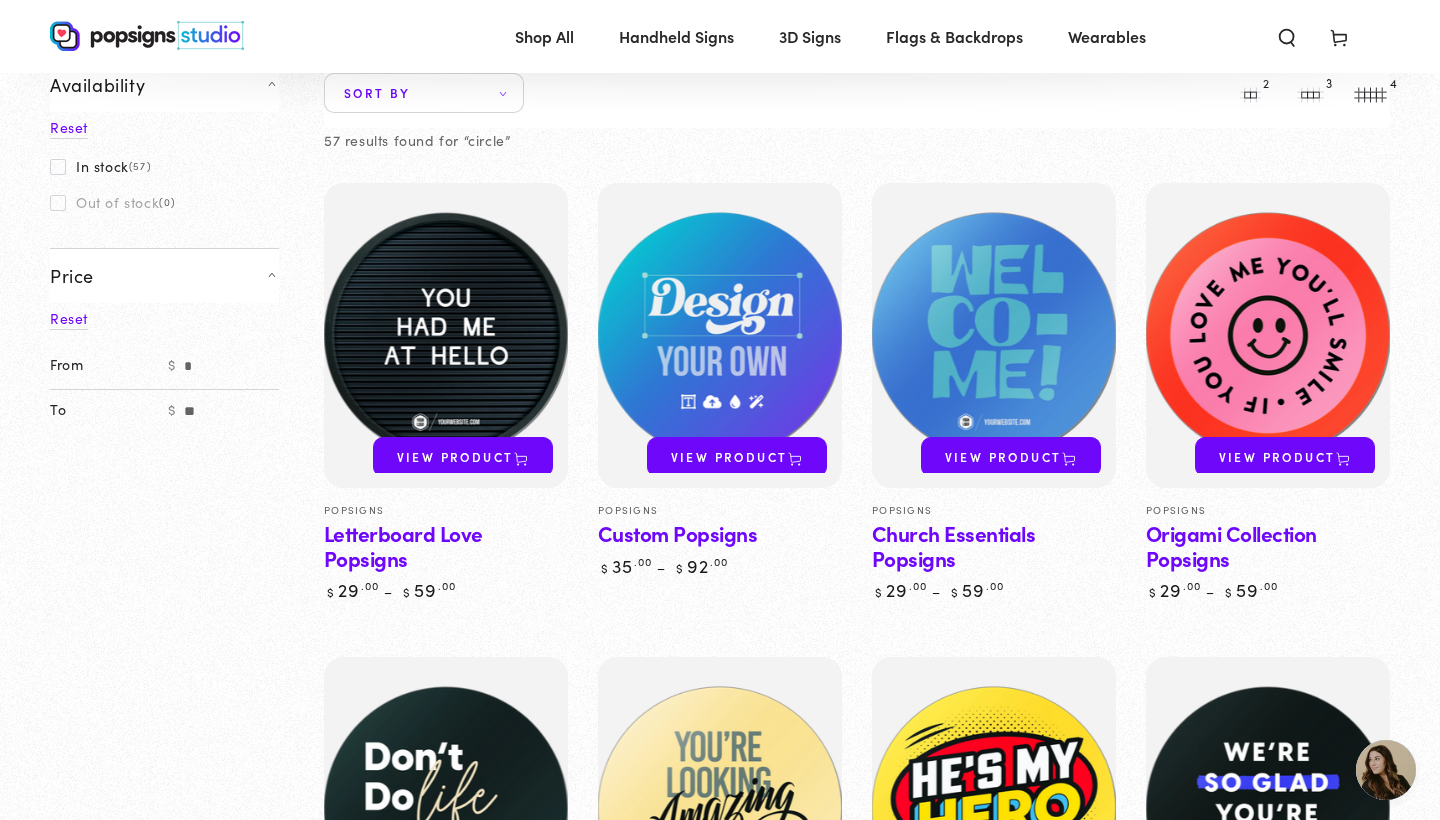 scroll, scrollTop: 40, scrollLeft: 0, axis: vertical 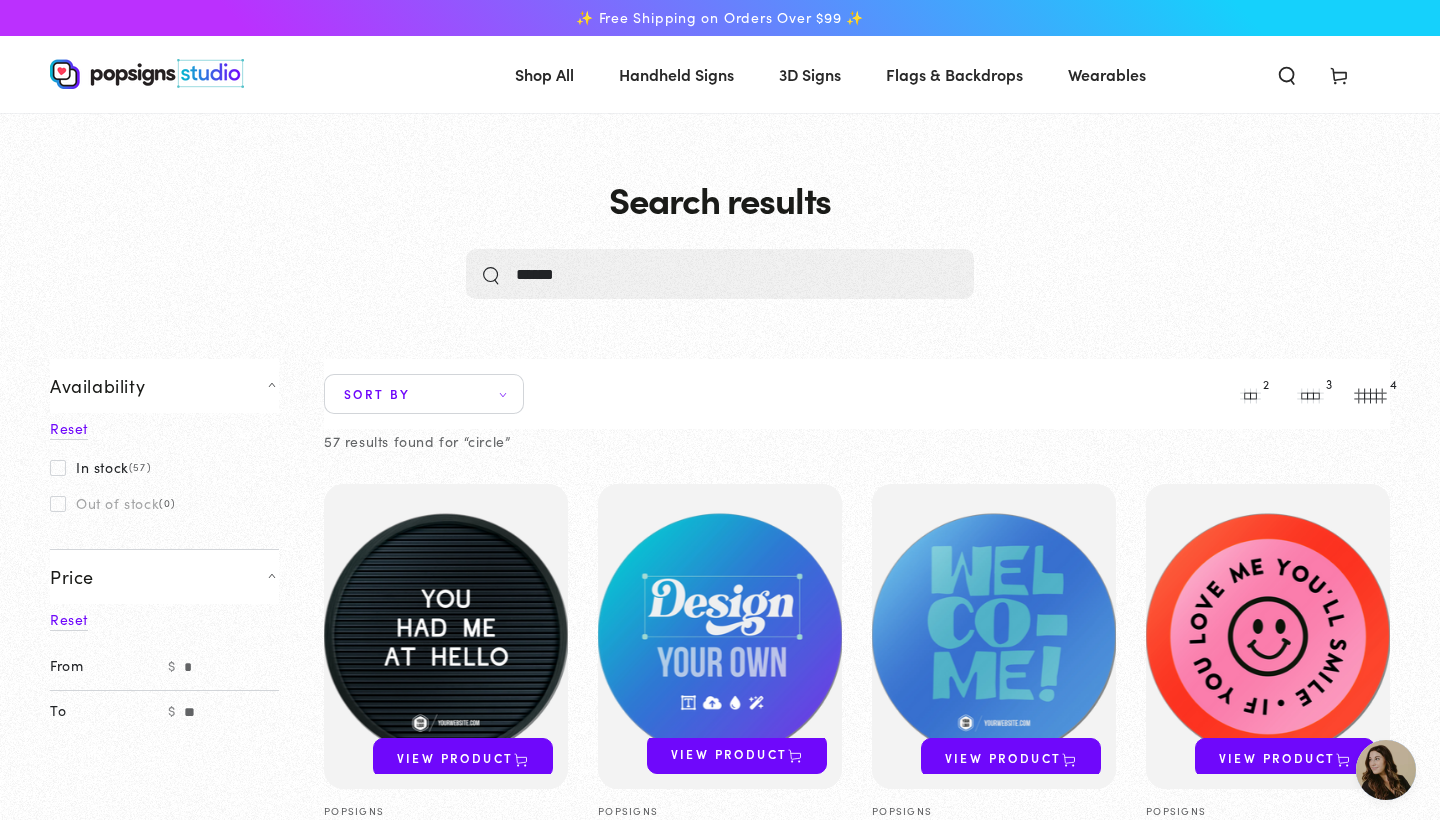 click 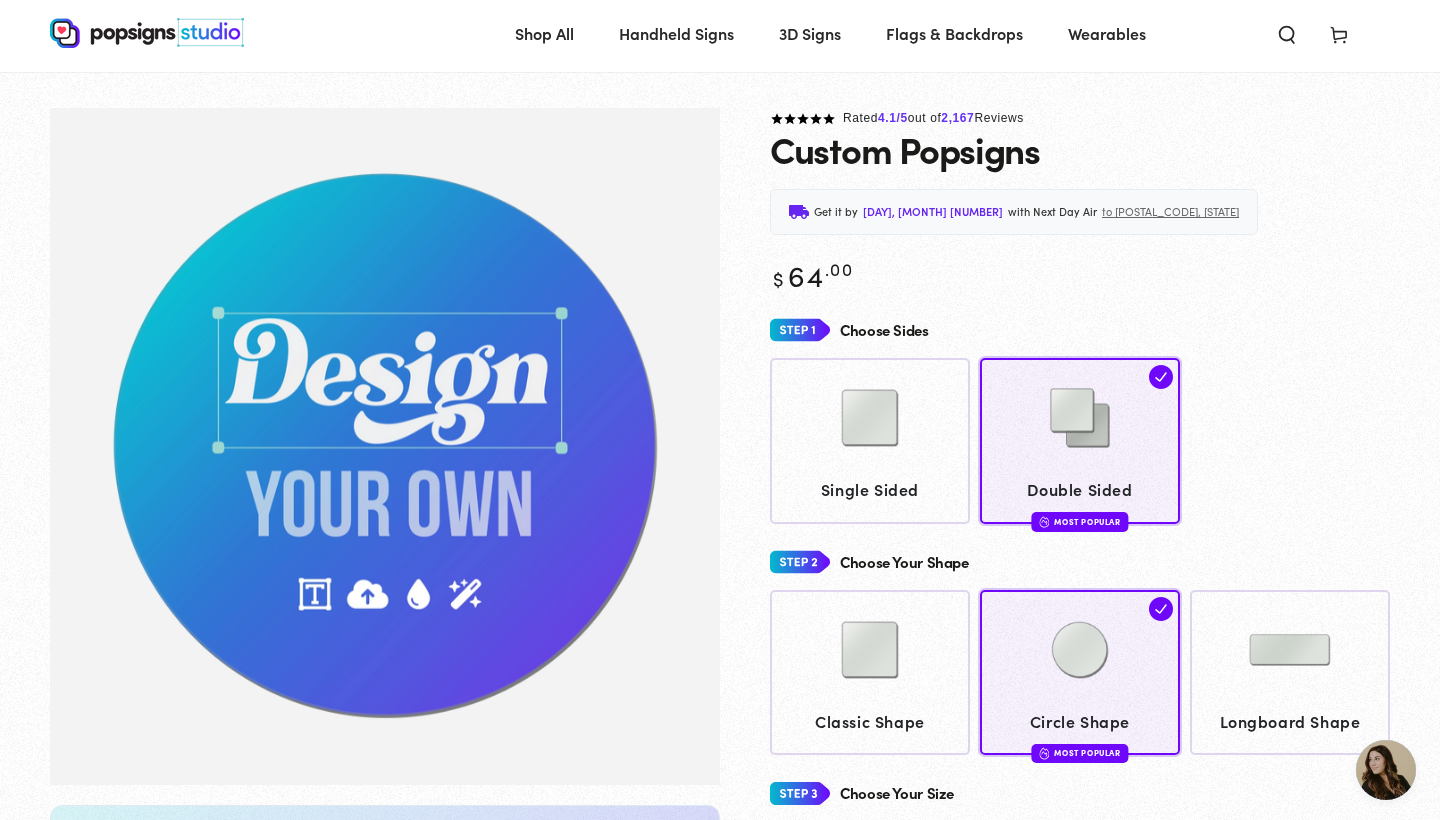 scroll, scrollTop: 0, scrollLeft: 0, axis: both 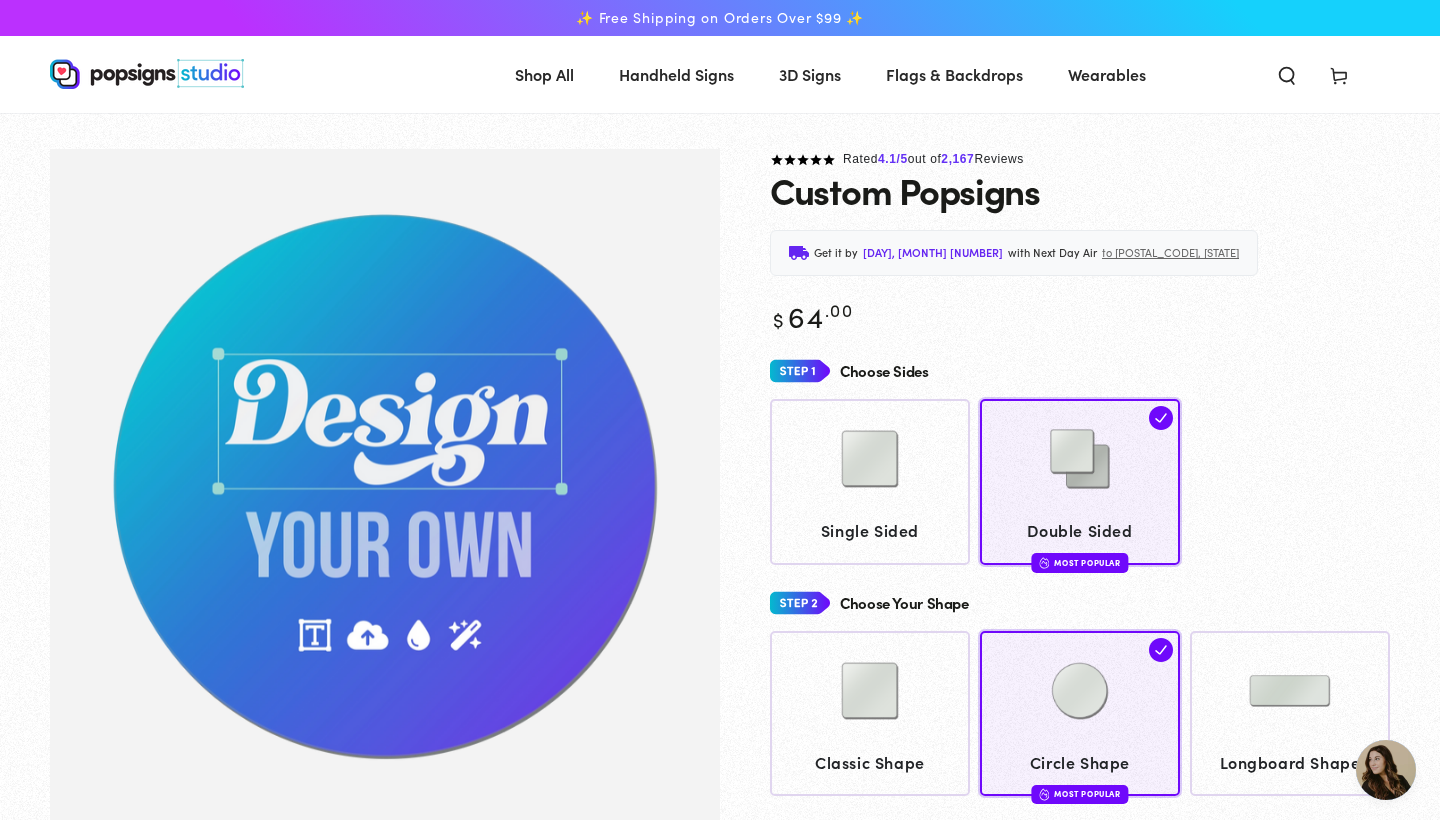 click 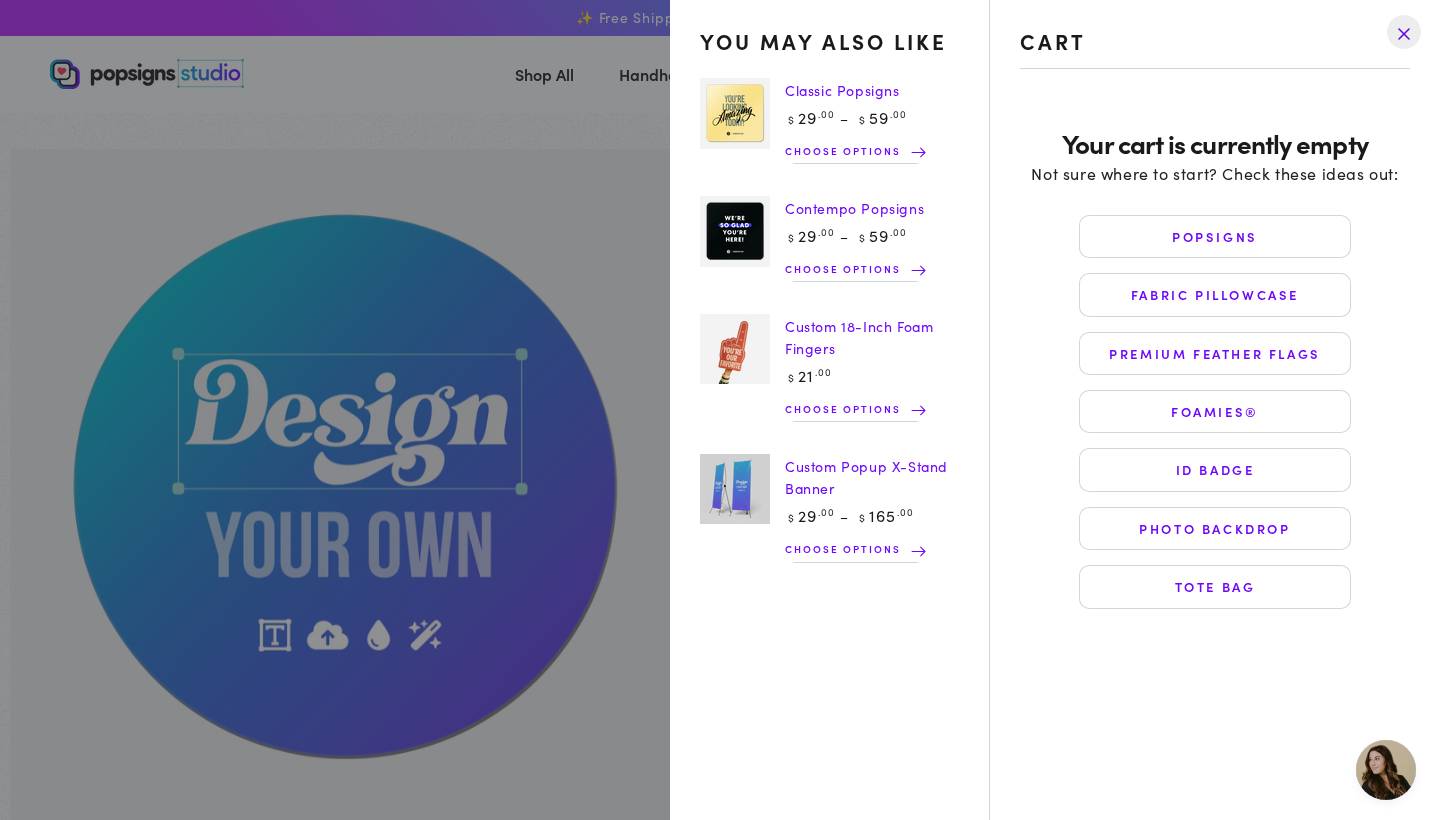 click at bounding box center [1404, 32] 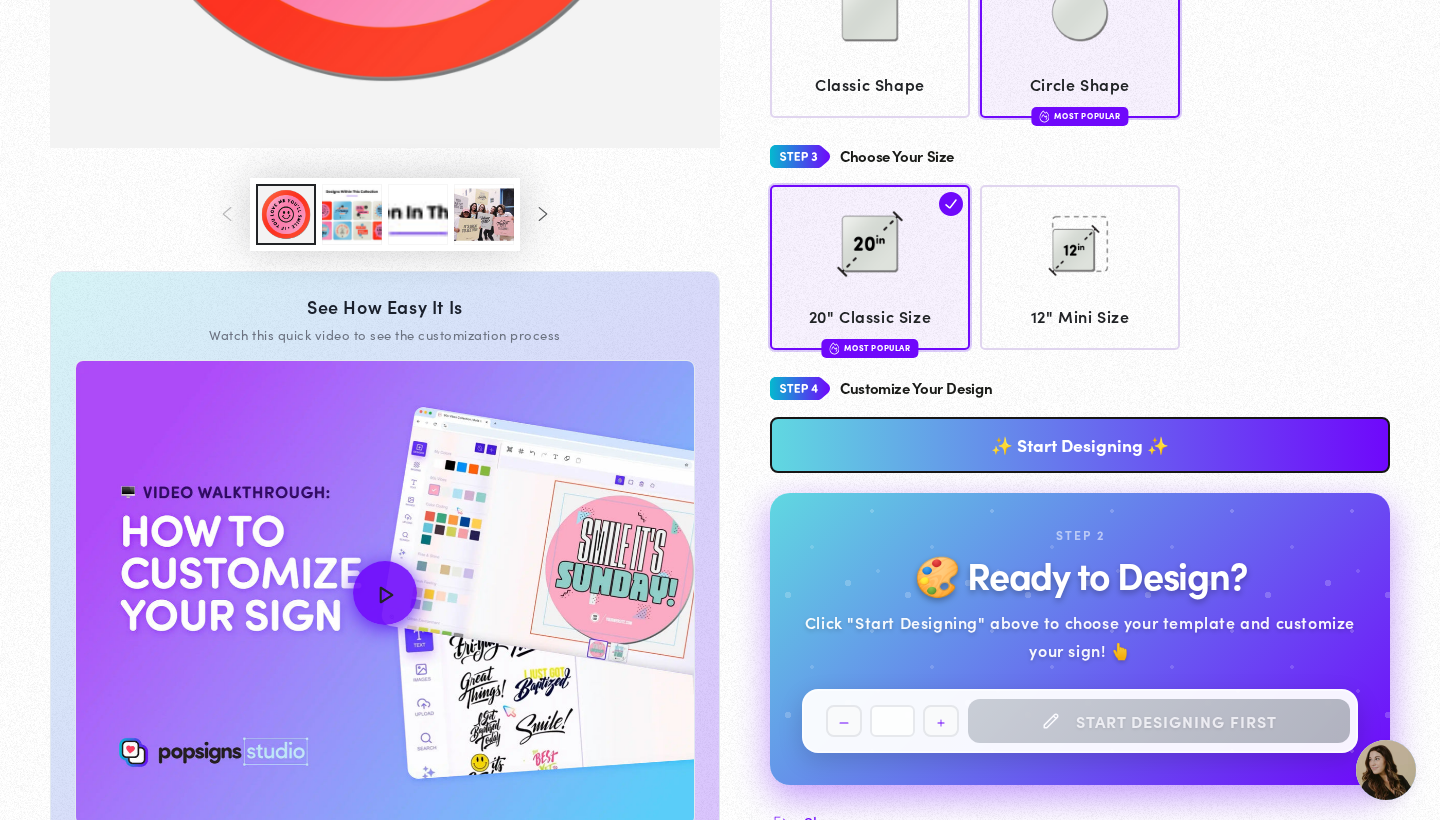 scroll, scrollTop: 675, scrollLeft: 0, axis: vertical 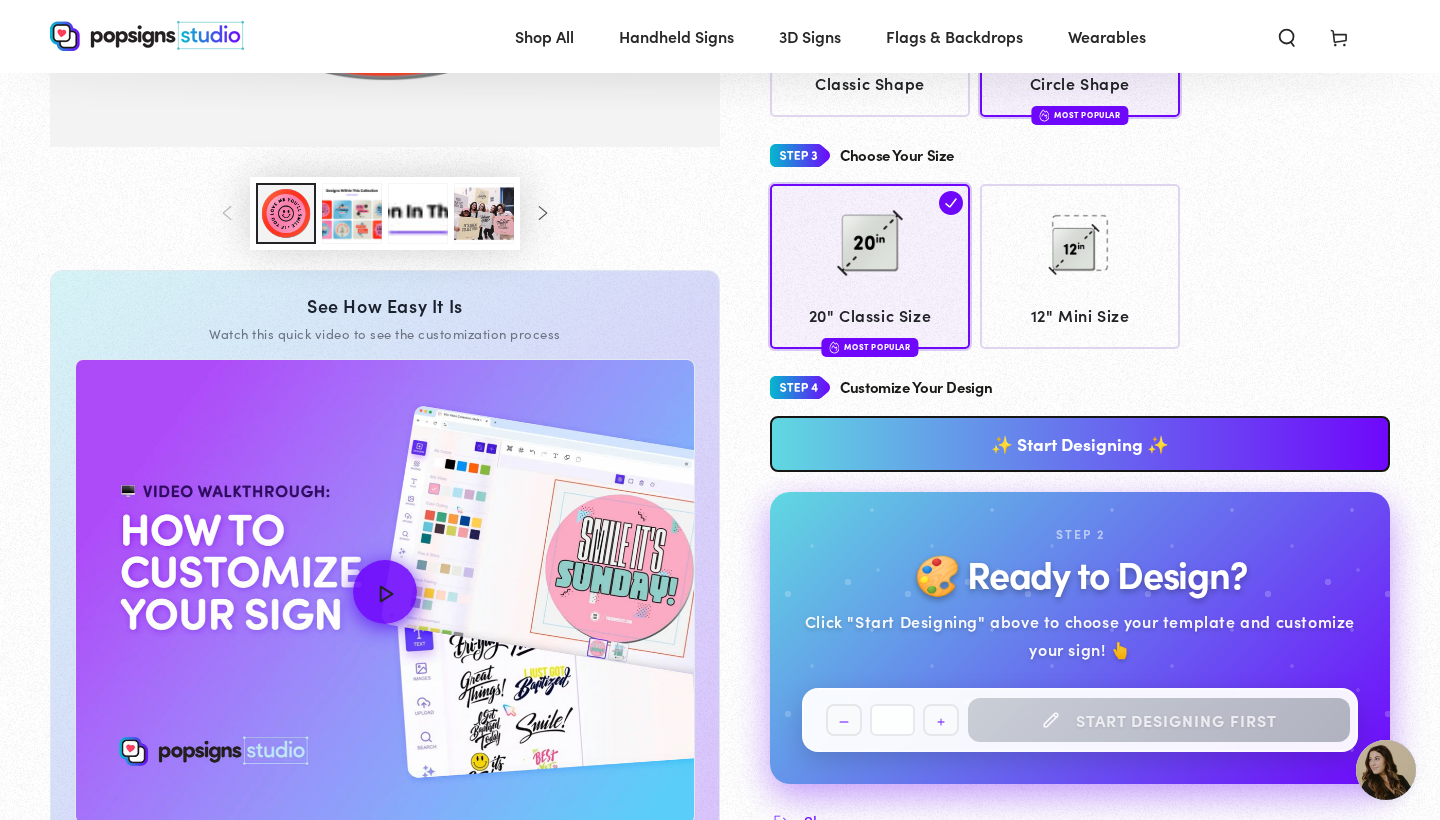 click on "✨ Start Designing ✨" at bounding box center [1080, 444] 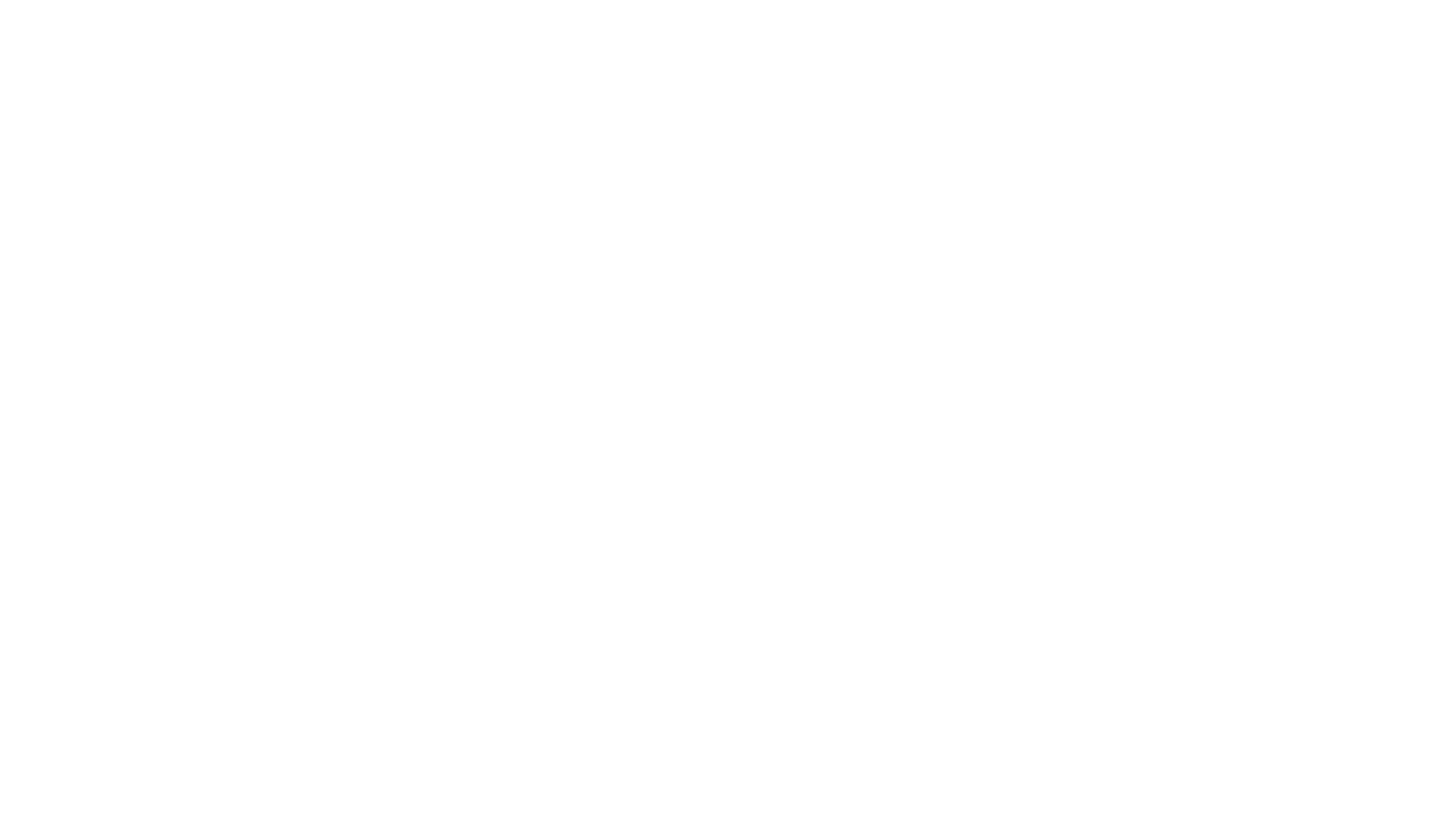 scroll, scrollTop: 0, scrollLeft: 0, axis: both 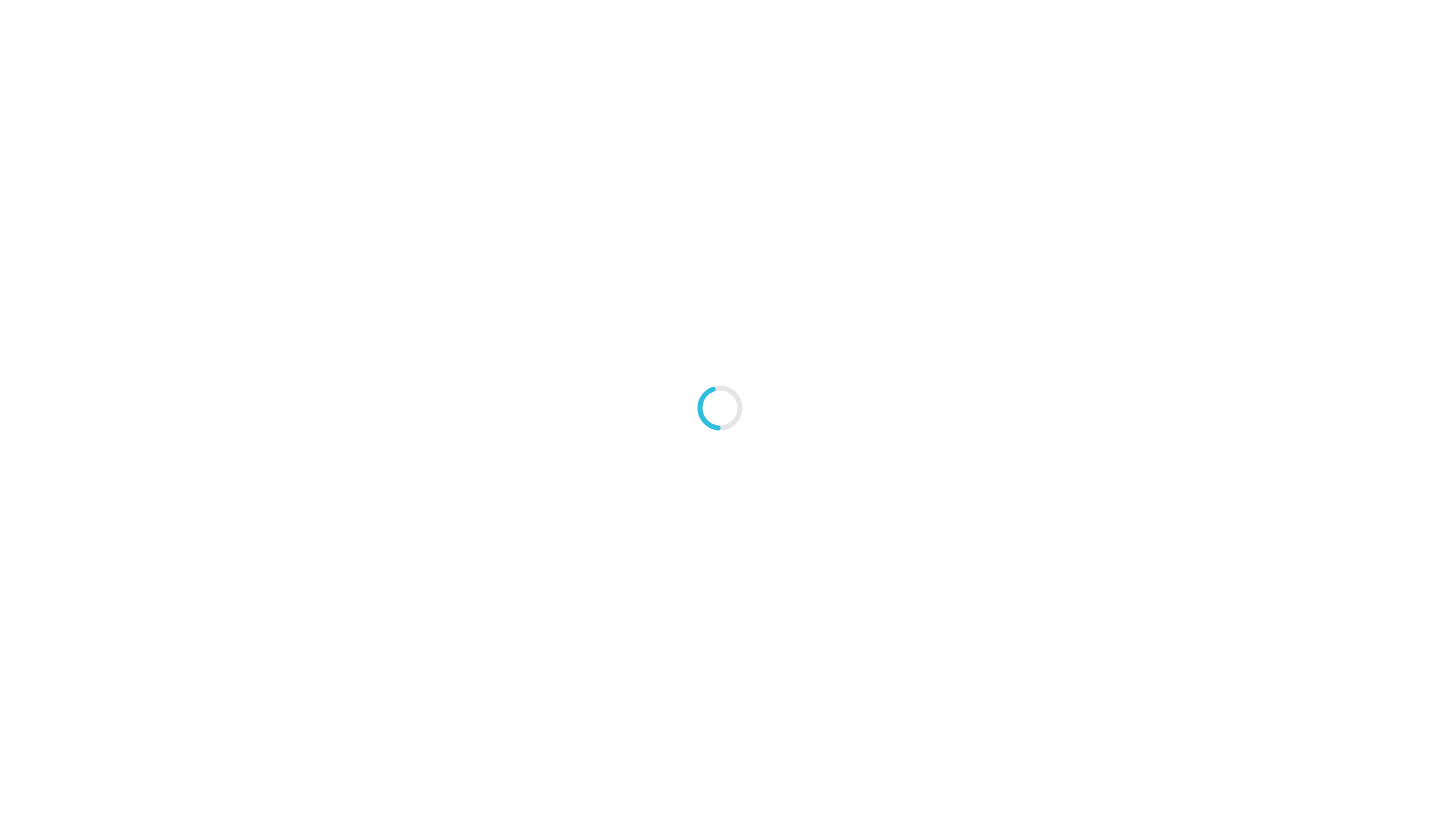 type on "An ancient tree with a door leading to a magical world" 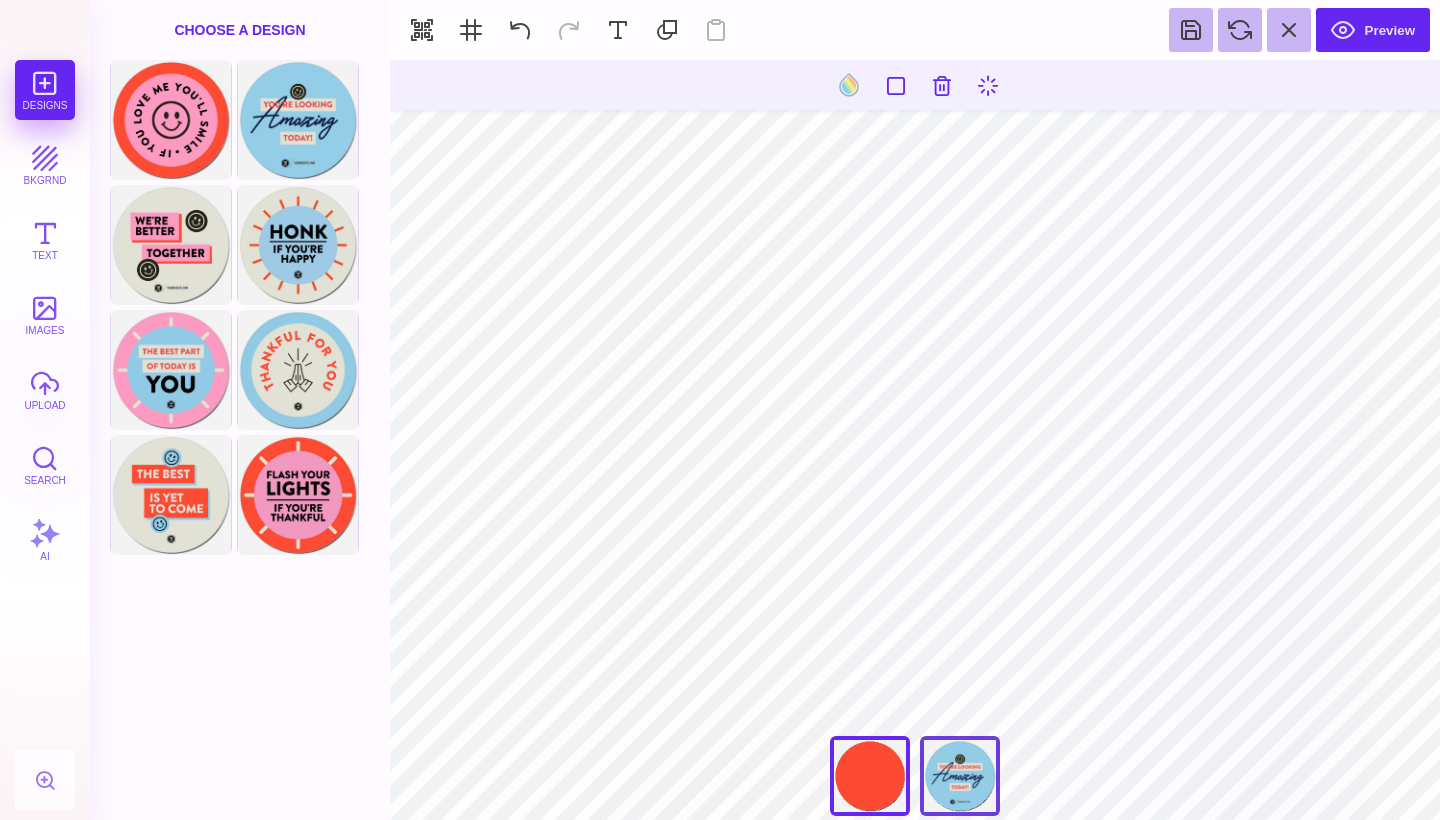 click on "If You Love Me You'll Smile" at bounding box center [960, 776] 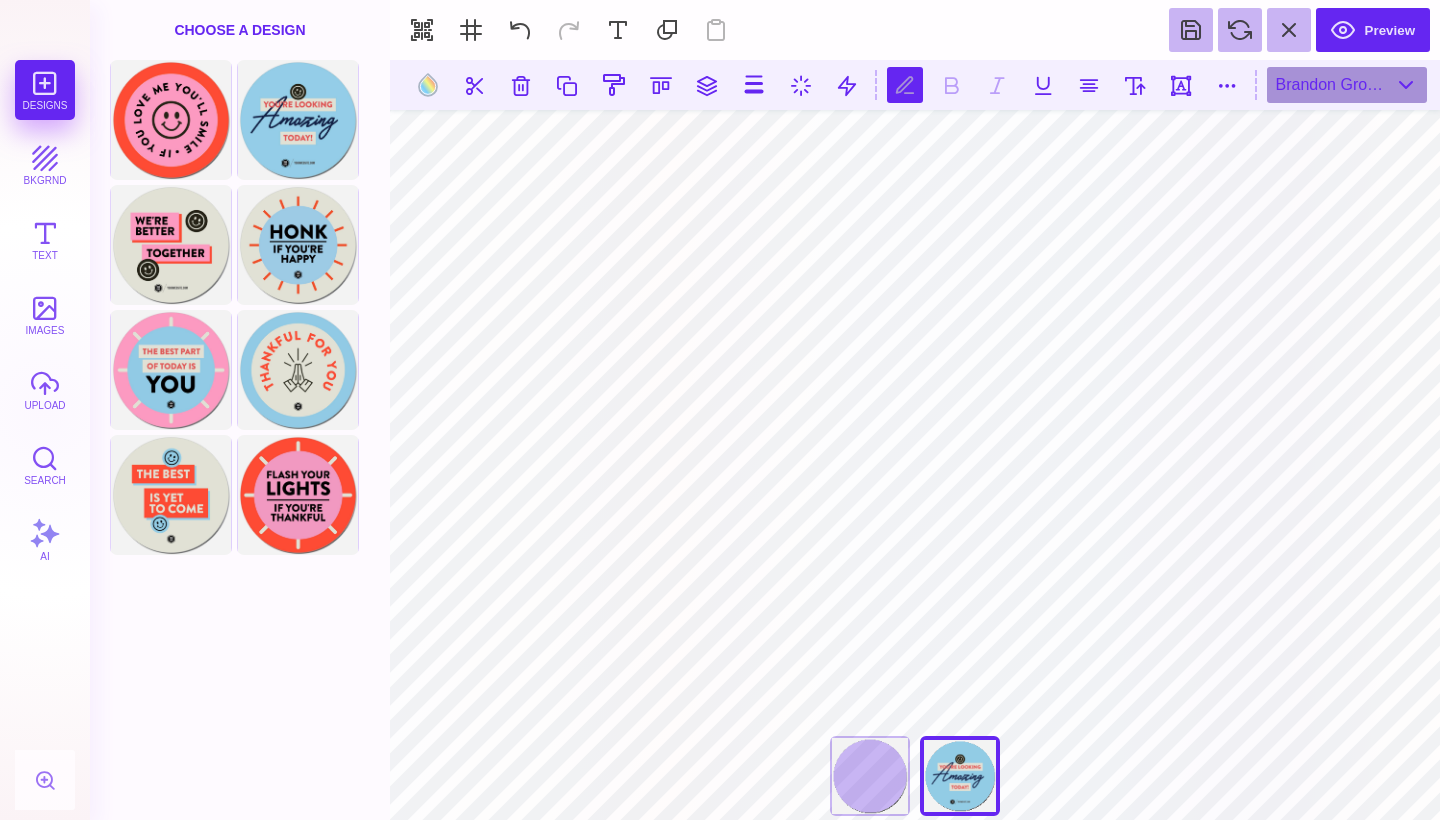 scroll, scrollTop: 0, scrollLeft: 5, axis: horizontal 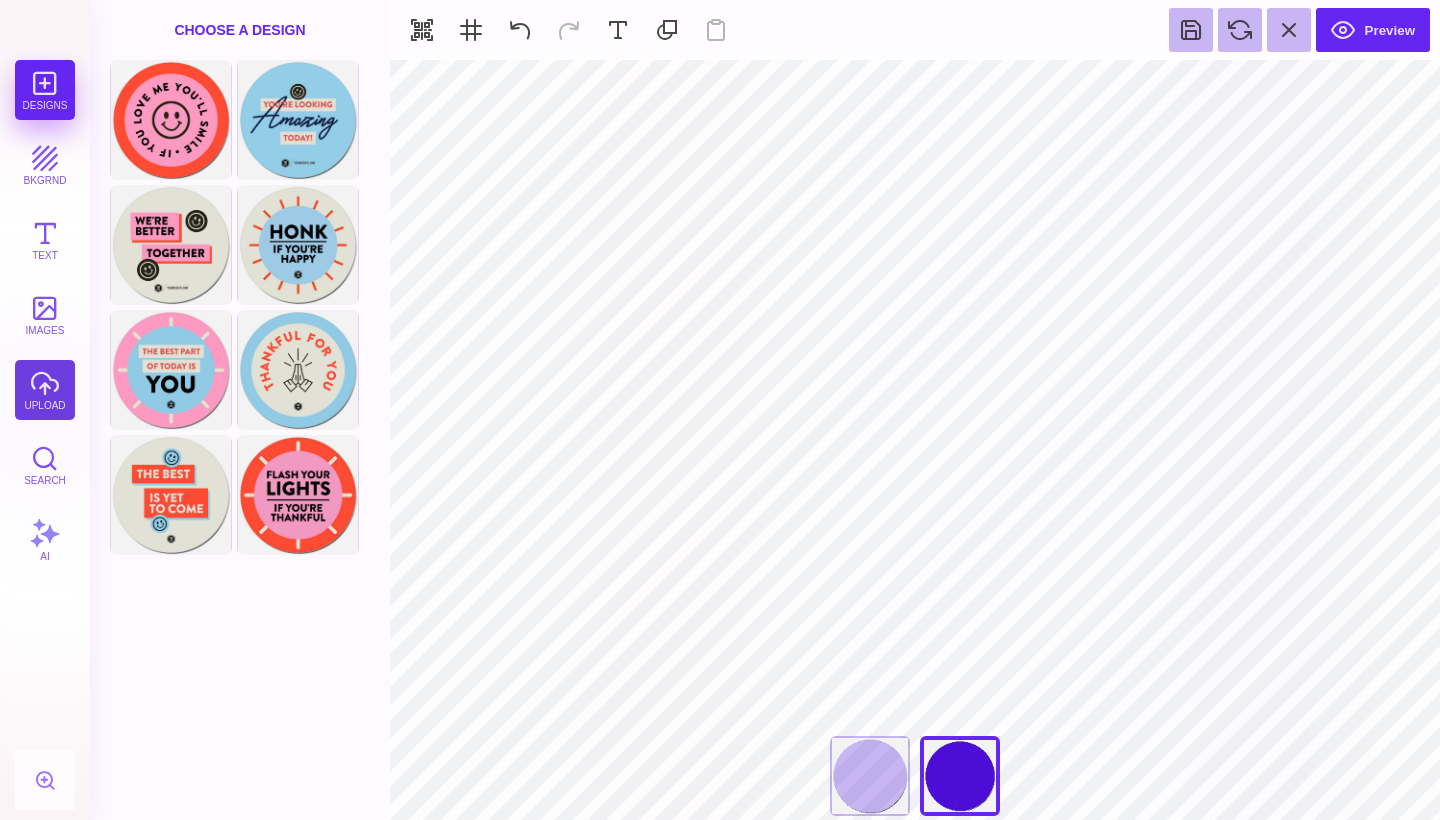 click on "upload" at bounding box center [45, 390] 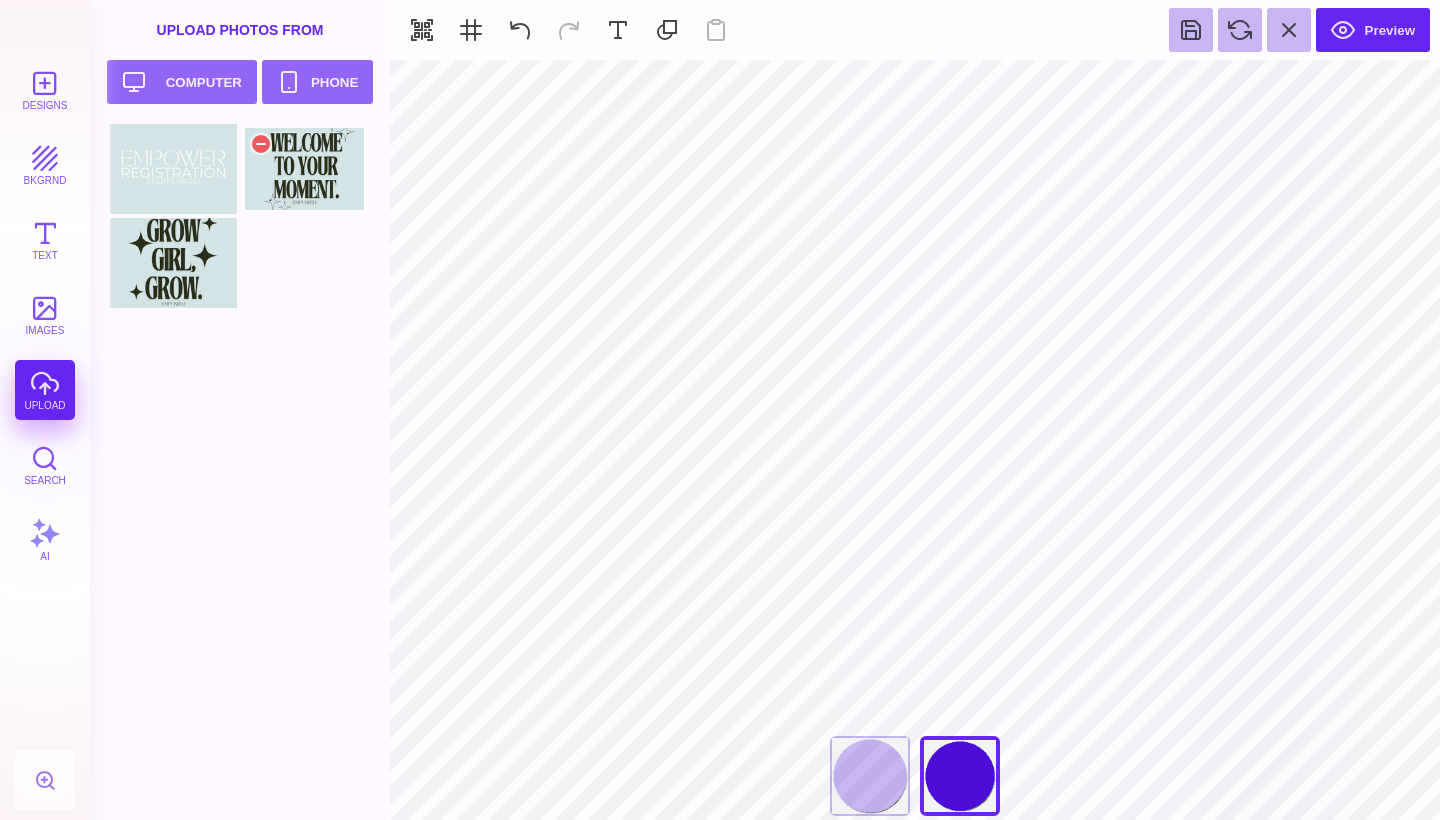 click at bounding box center (304, 169) 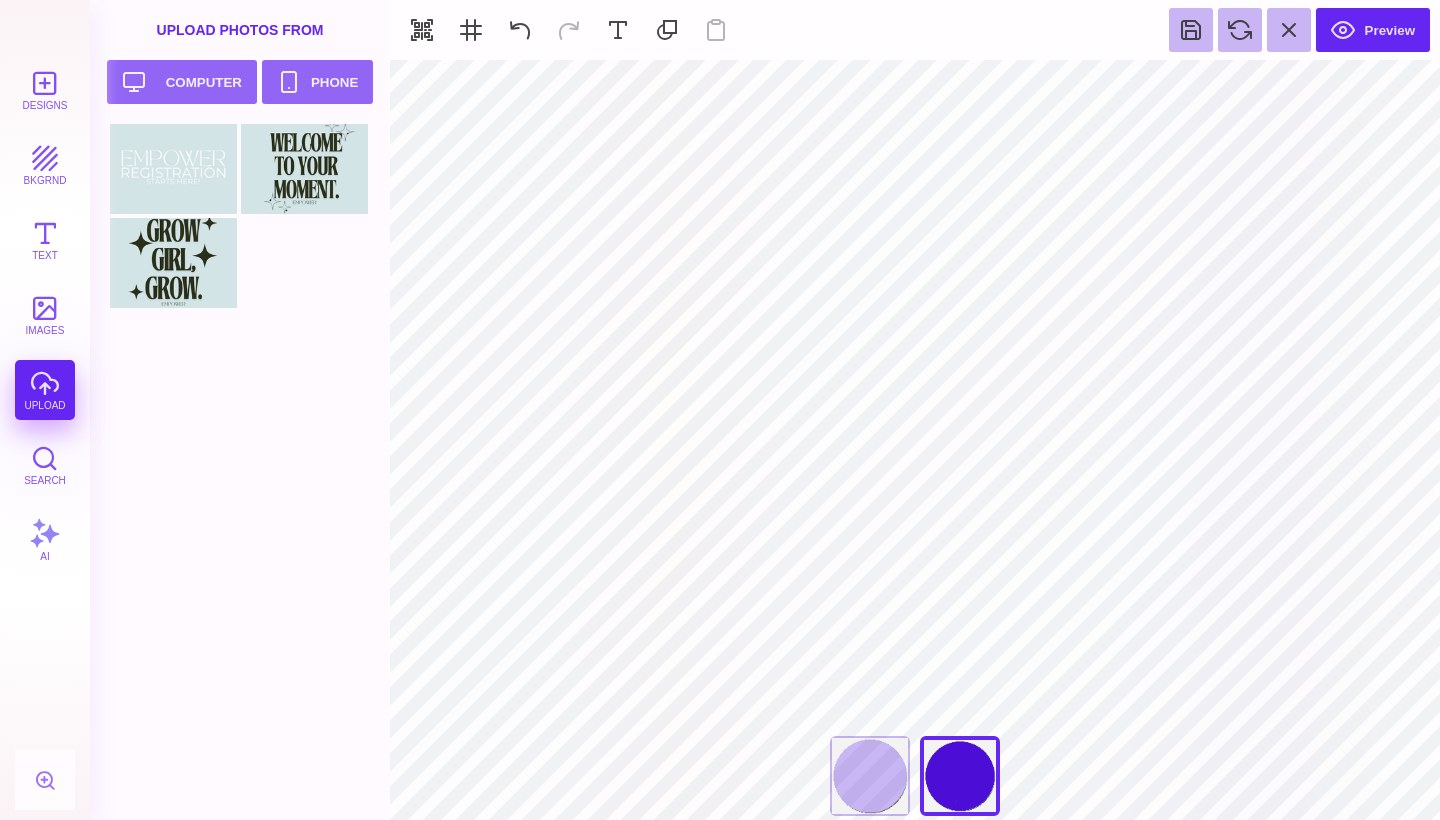type on "#000000" 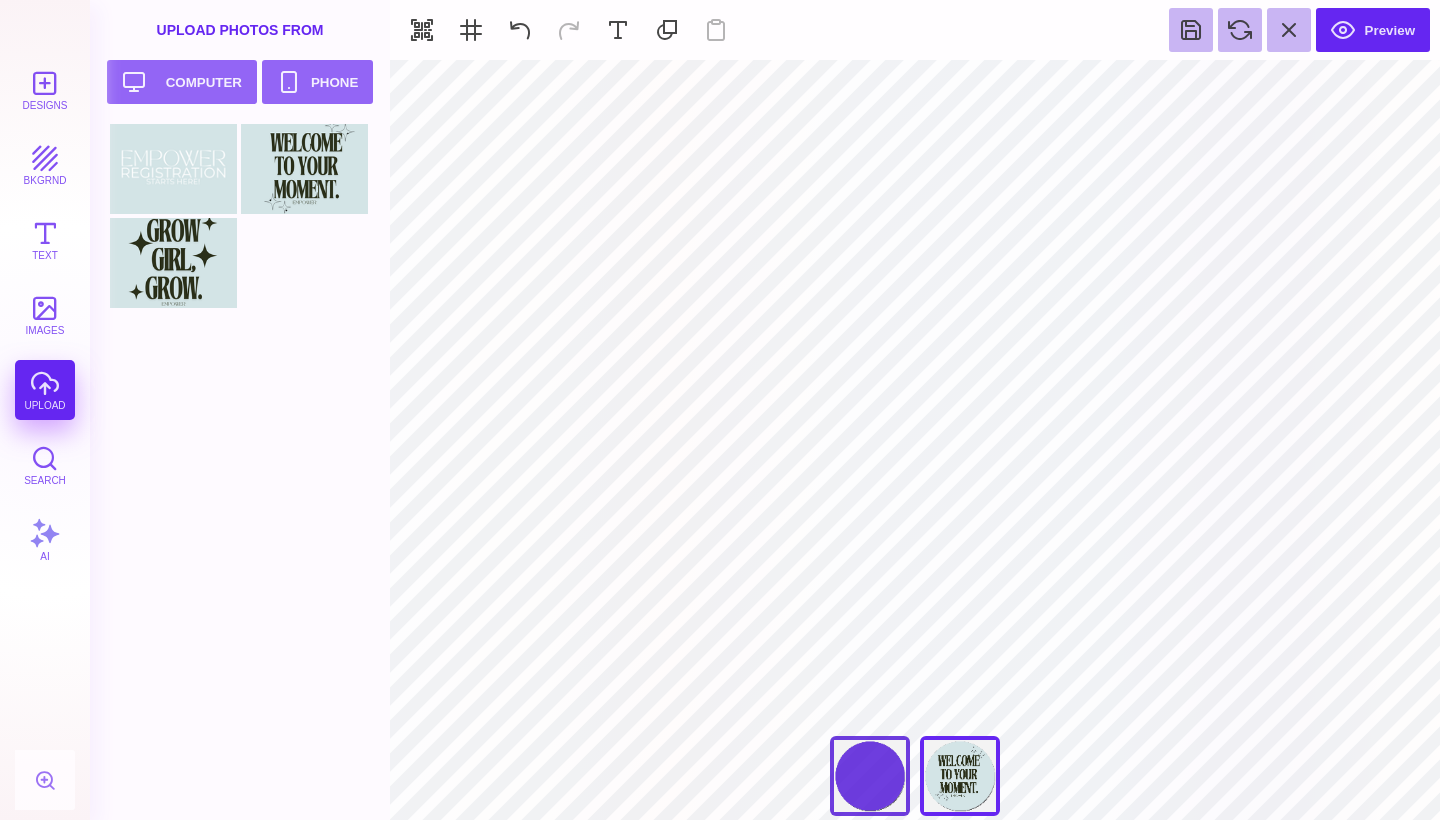 click on "If You Love Me You'll Smile" at bounding box center (870, 776) 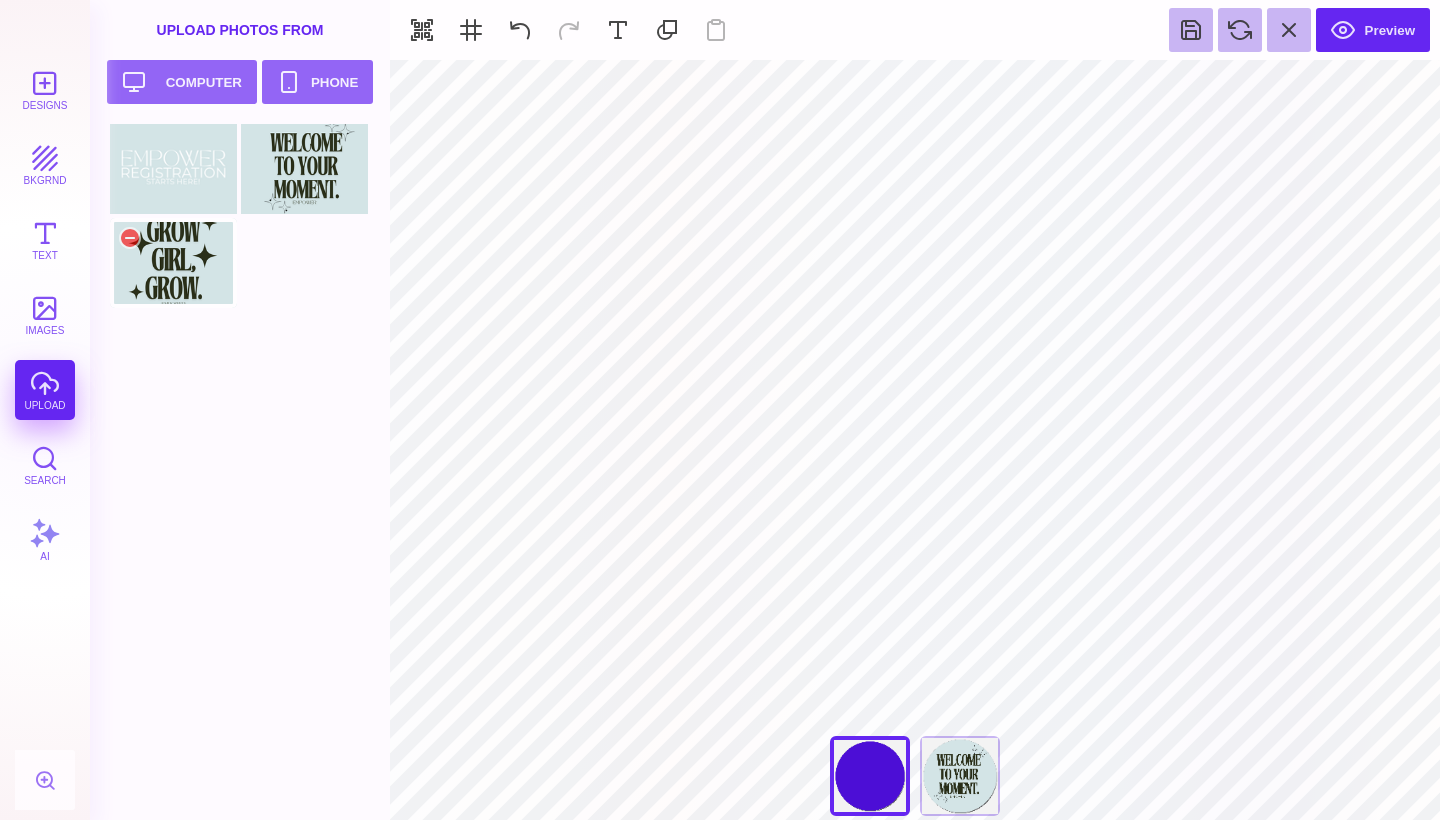 click at bounding box center [173, 263] 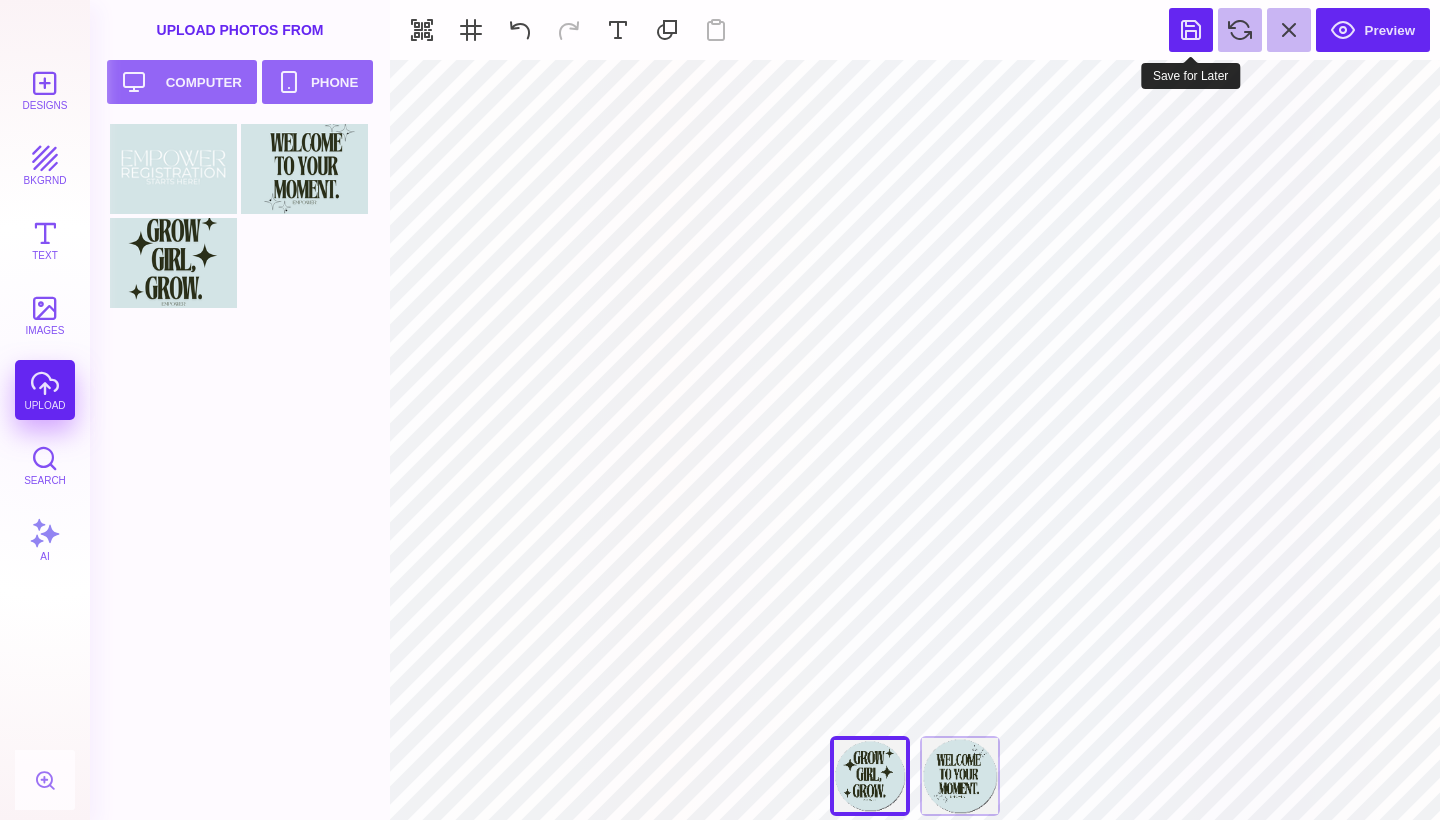 click at bounding box center (1191, 30) 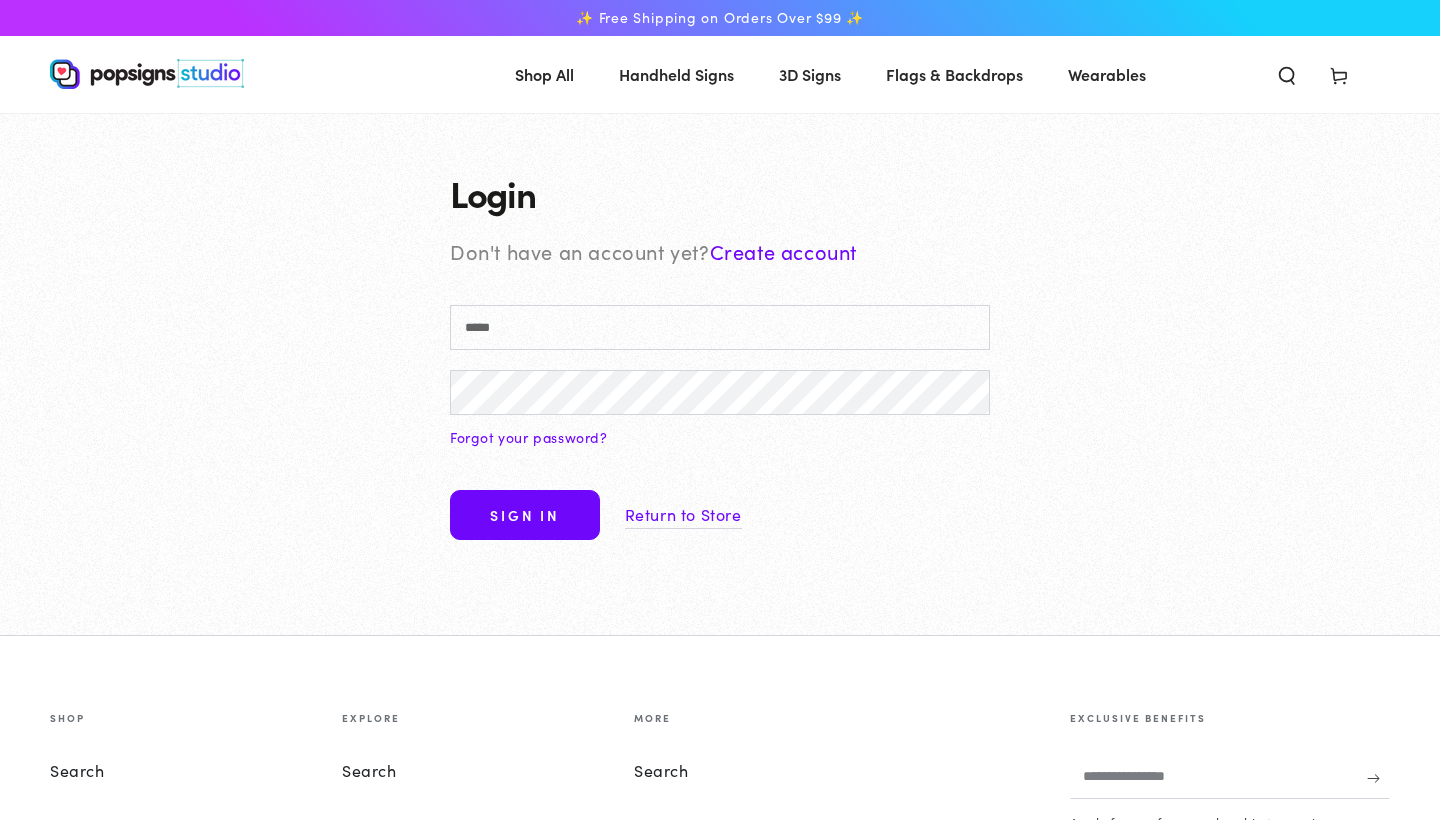 scroll, scrollTop: 0, scrollLeft: 0, axis: both 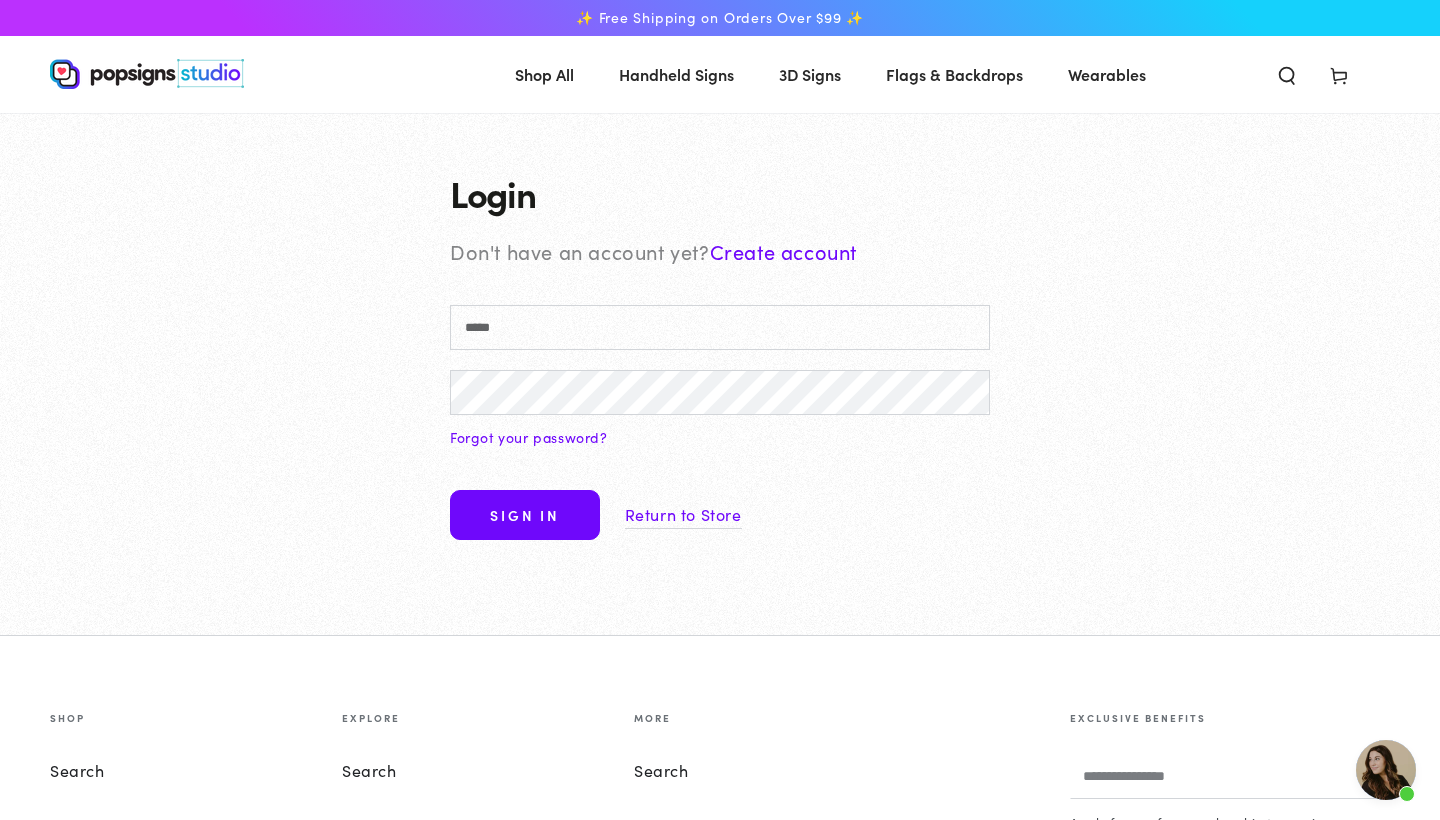 click on "Create account" at bounding box center (783, 251) 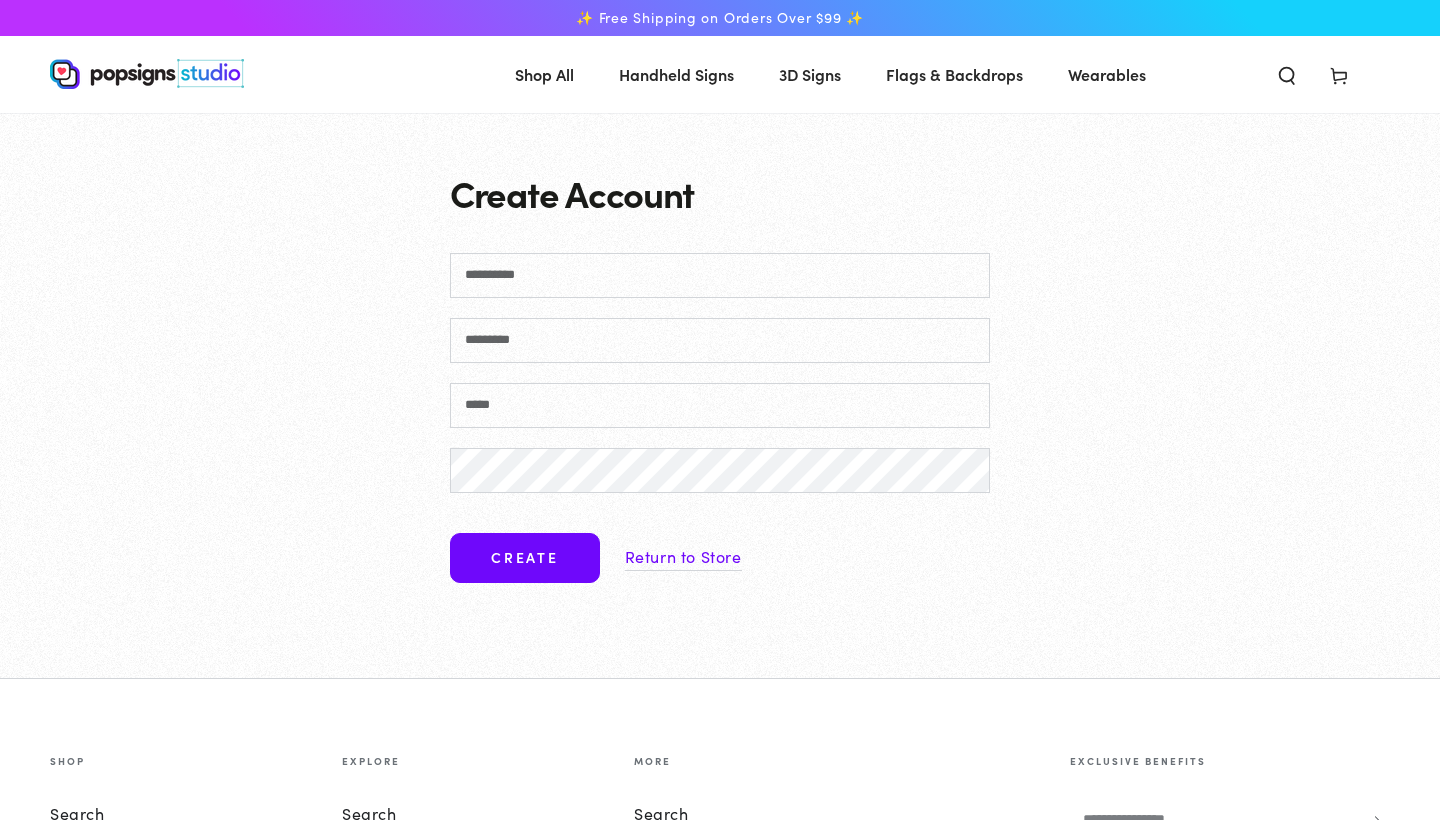 scroll, scrollTop: 0, scrollLeft: 0, axis: both 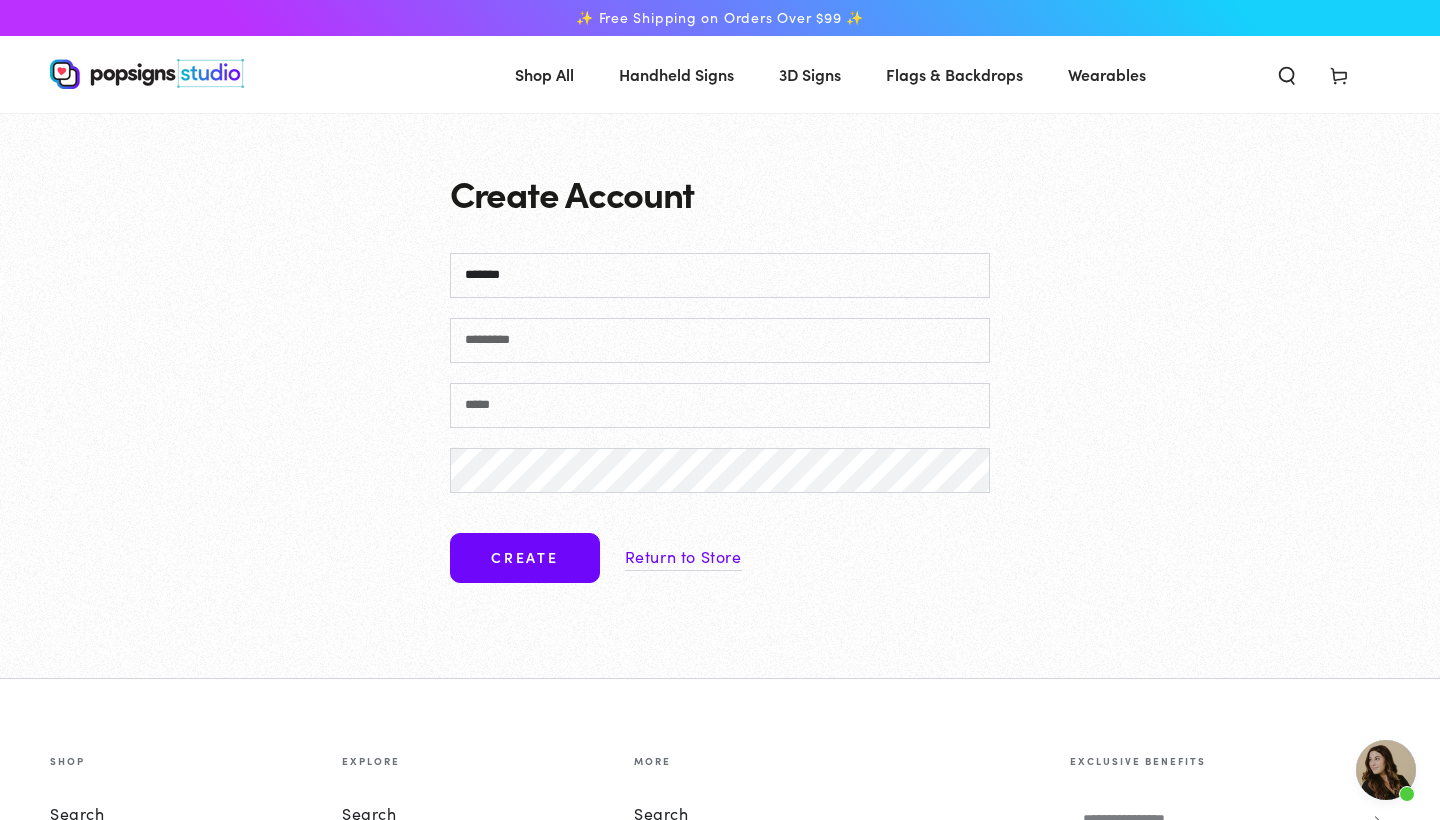 type on "*******" 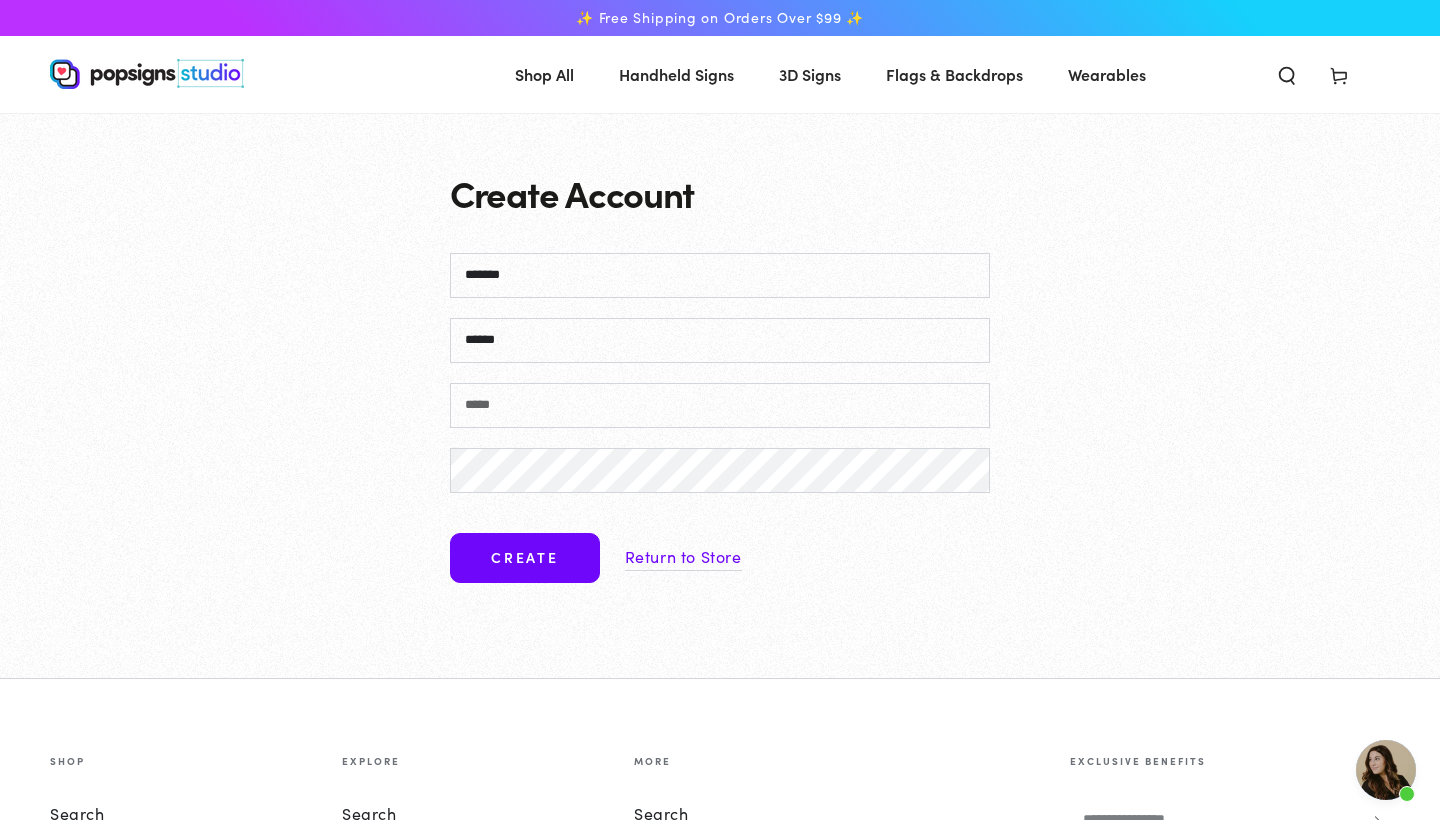 type on "******" 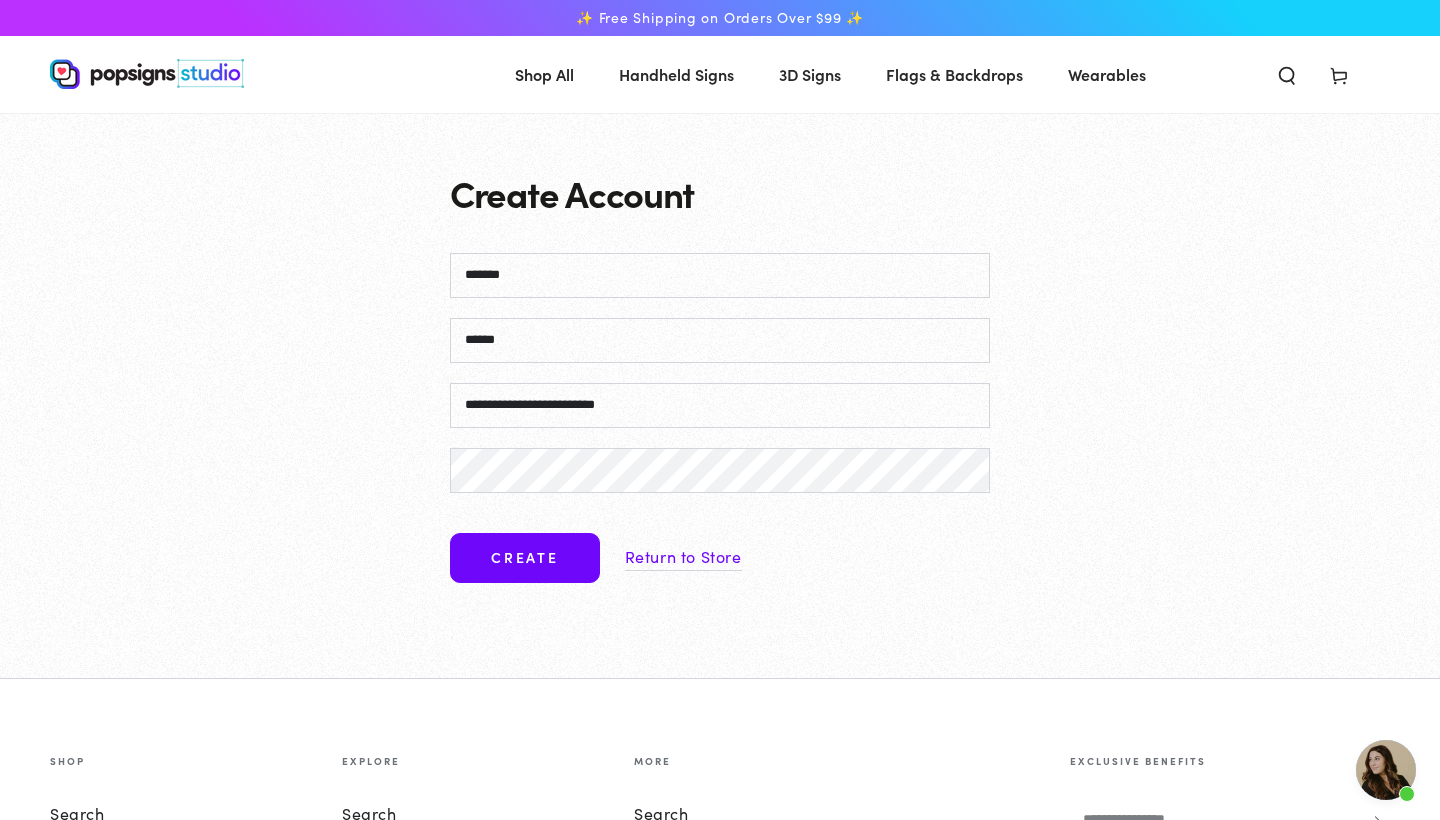 type on "**********" 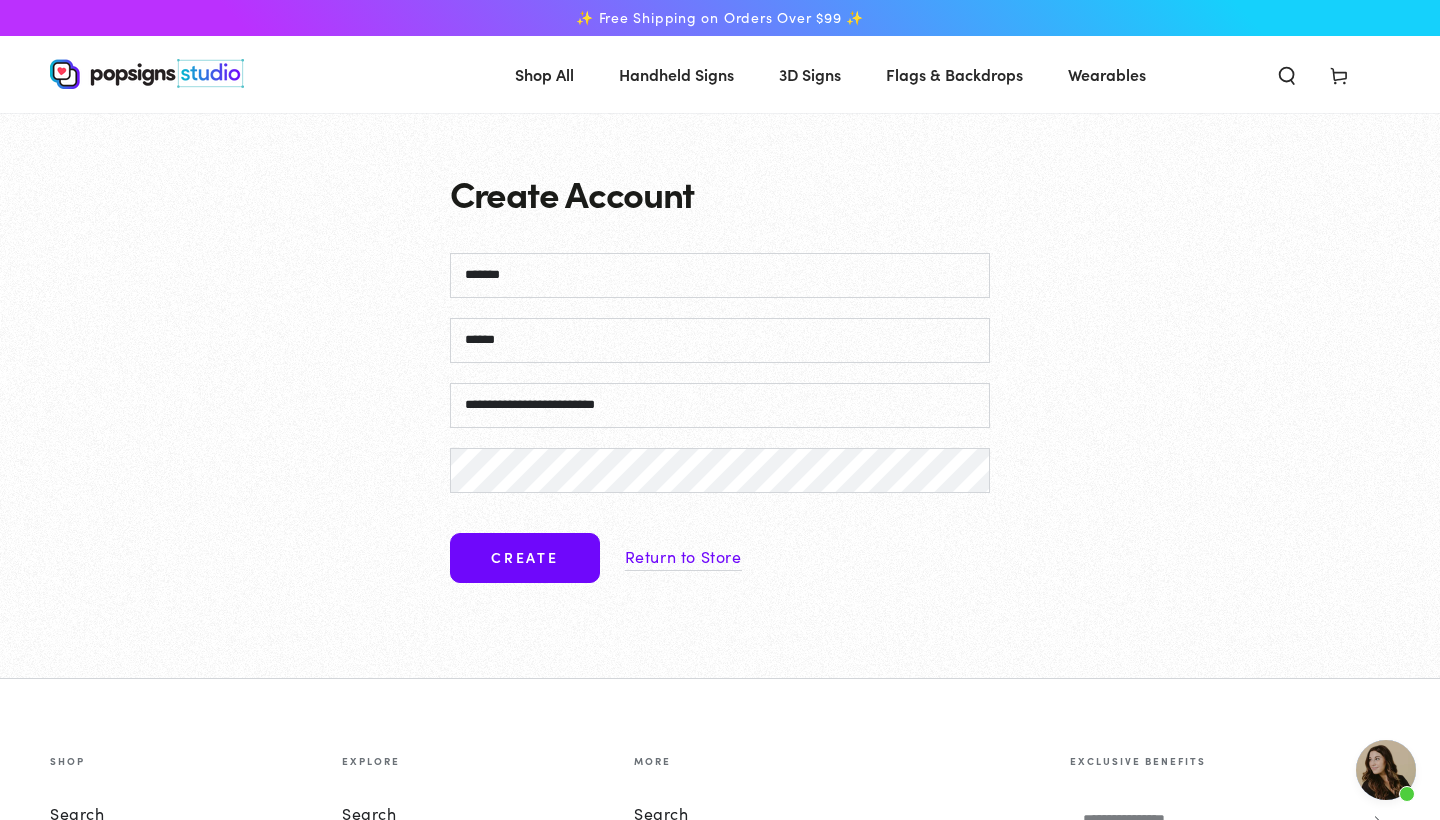 click on "Create" at bounding box center [525, 558] 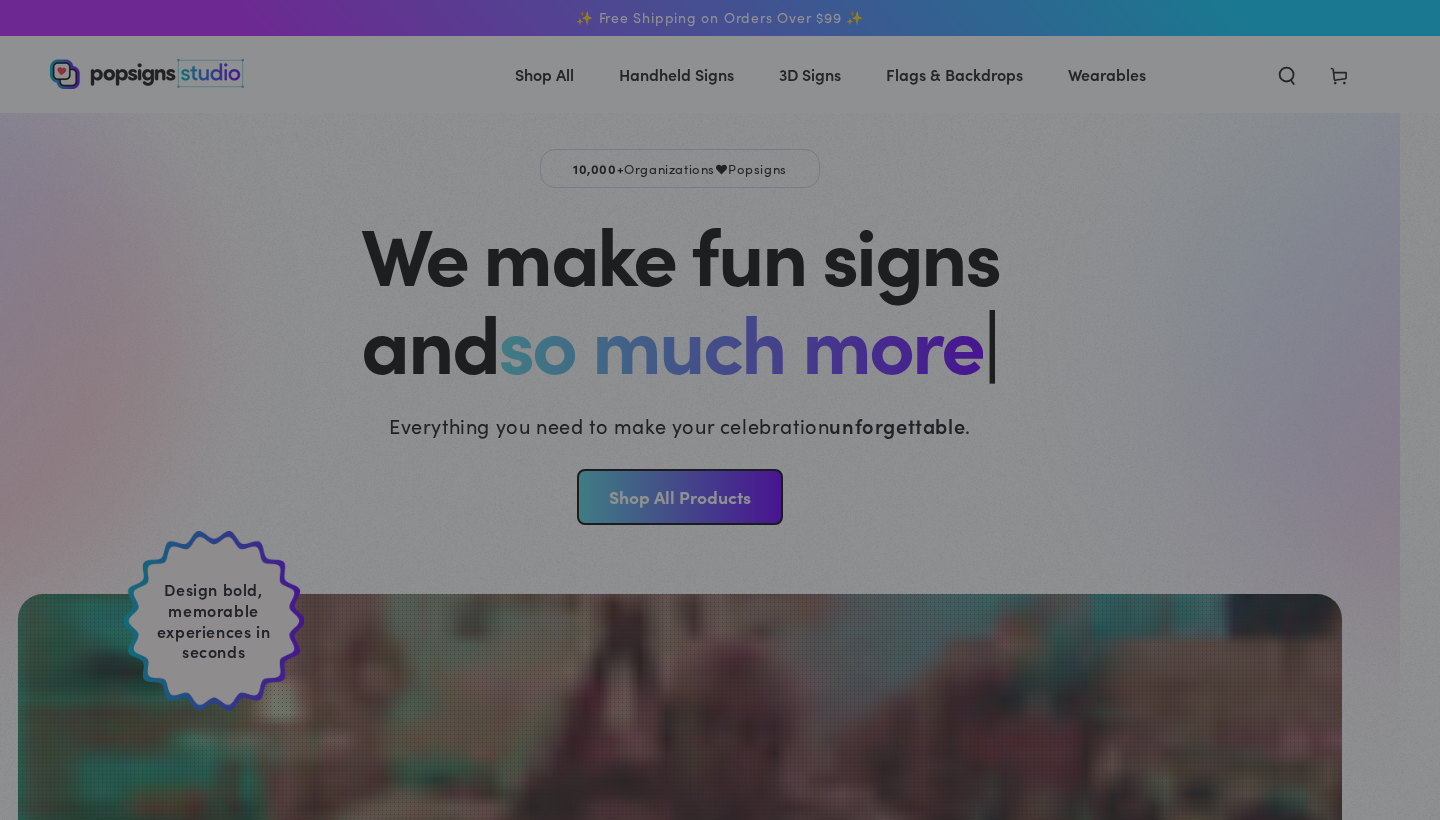 scroll, scrollTop: 0, scrollLeft: 0, axis: both 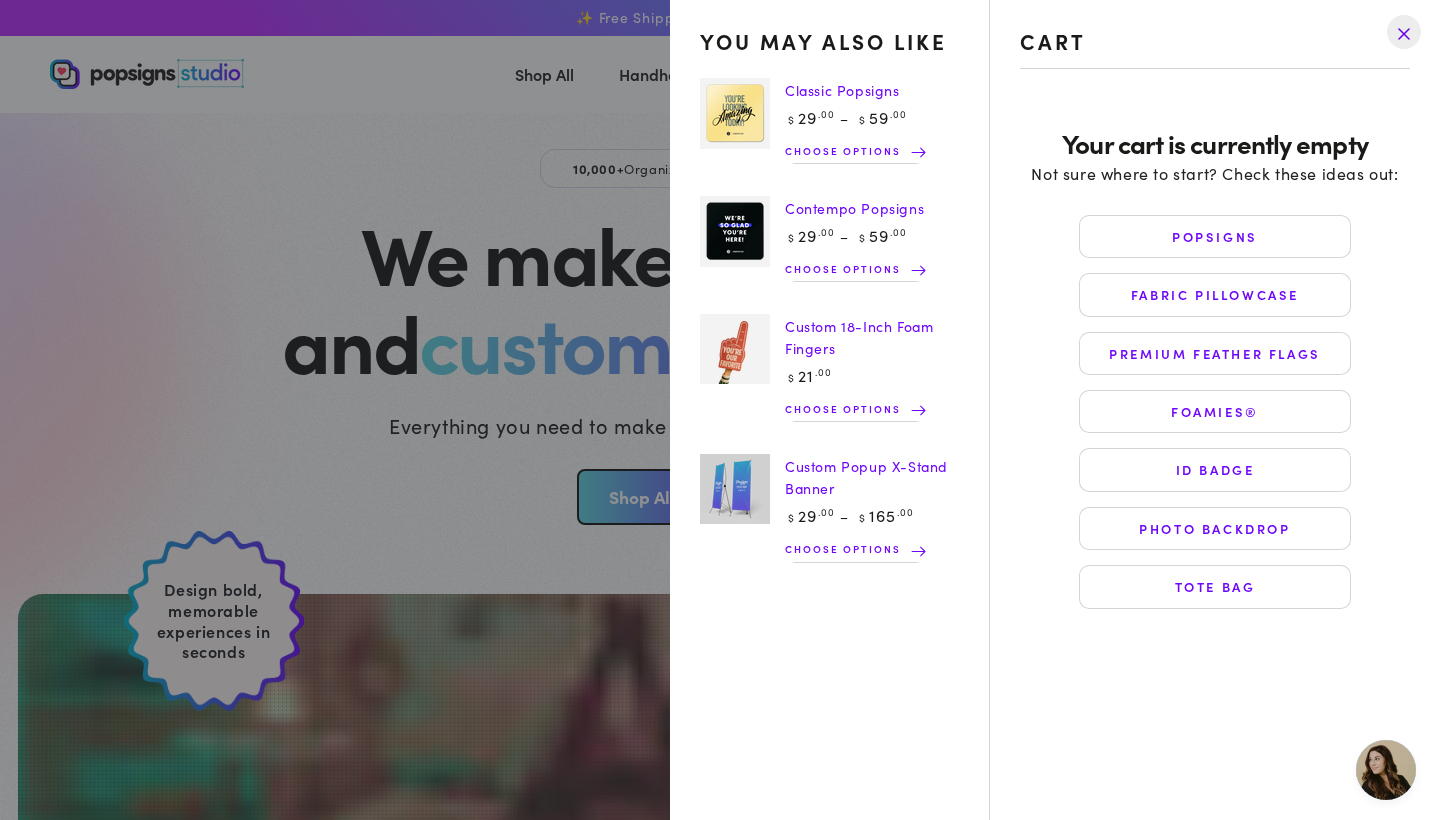 click on "Your cart is currently empty" at bounding box center (1215, 143) 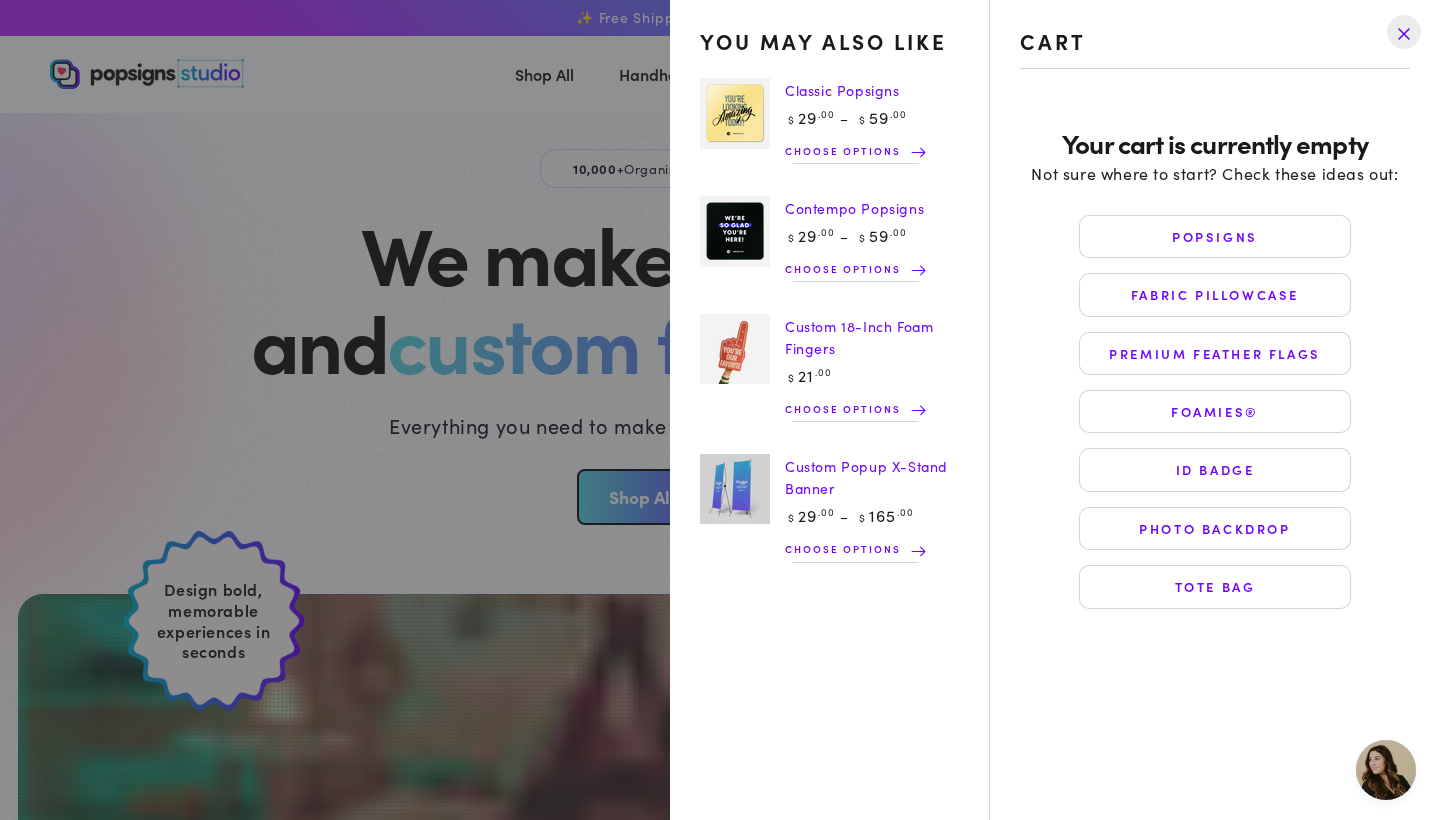 click at bounding box center [1404, 32] 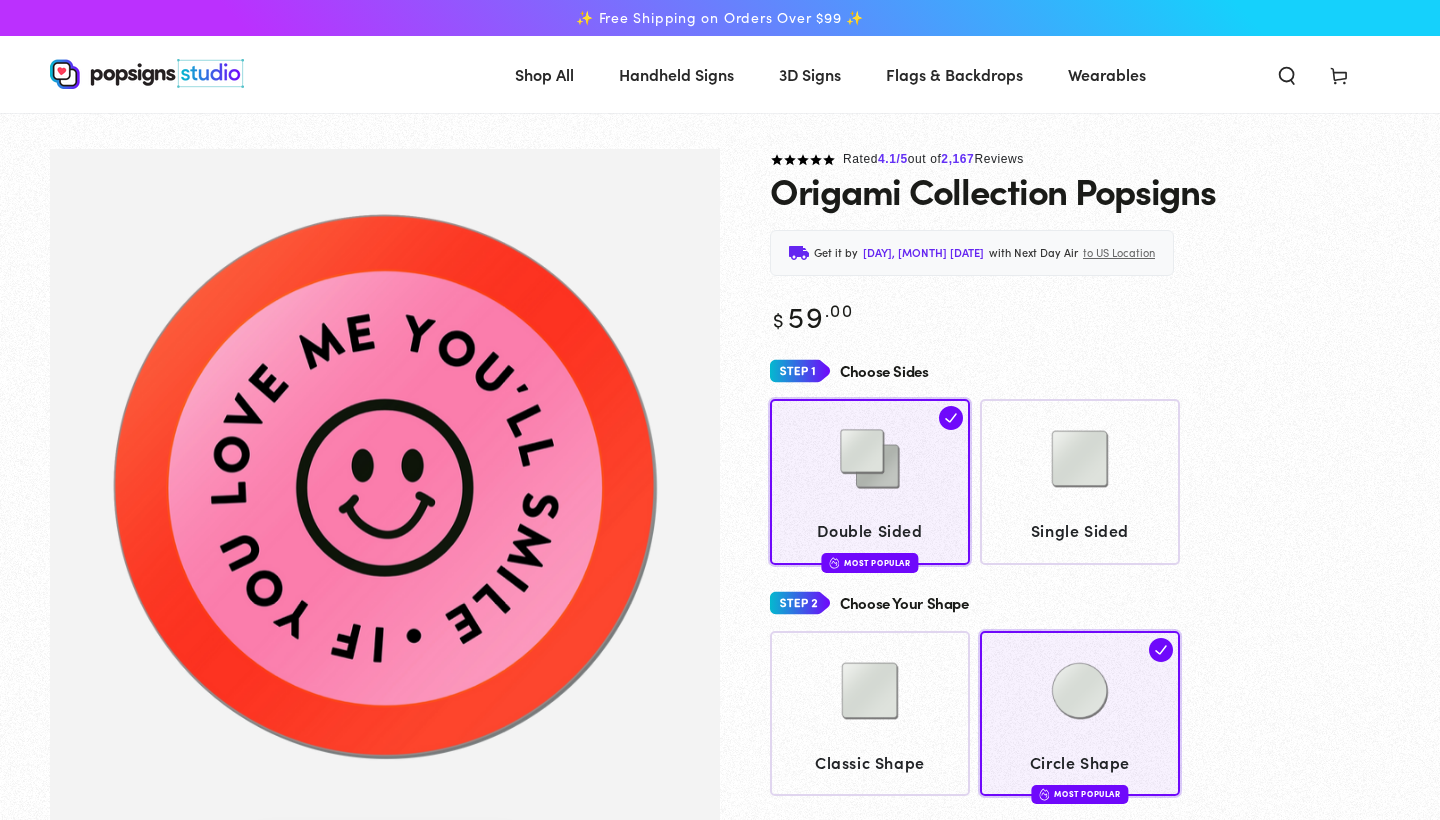 scroll, scrollTop: 0, scrollLeft: 0, axis: both 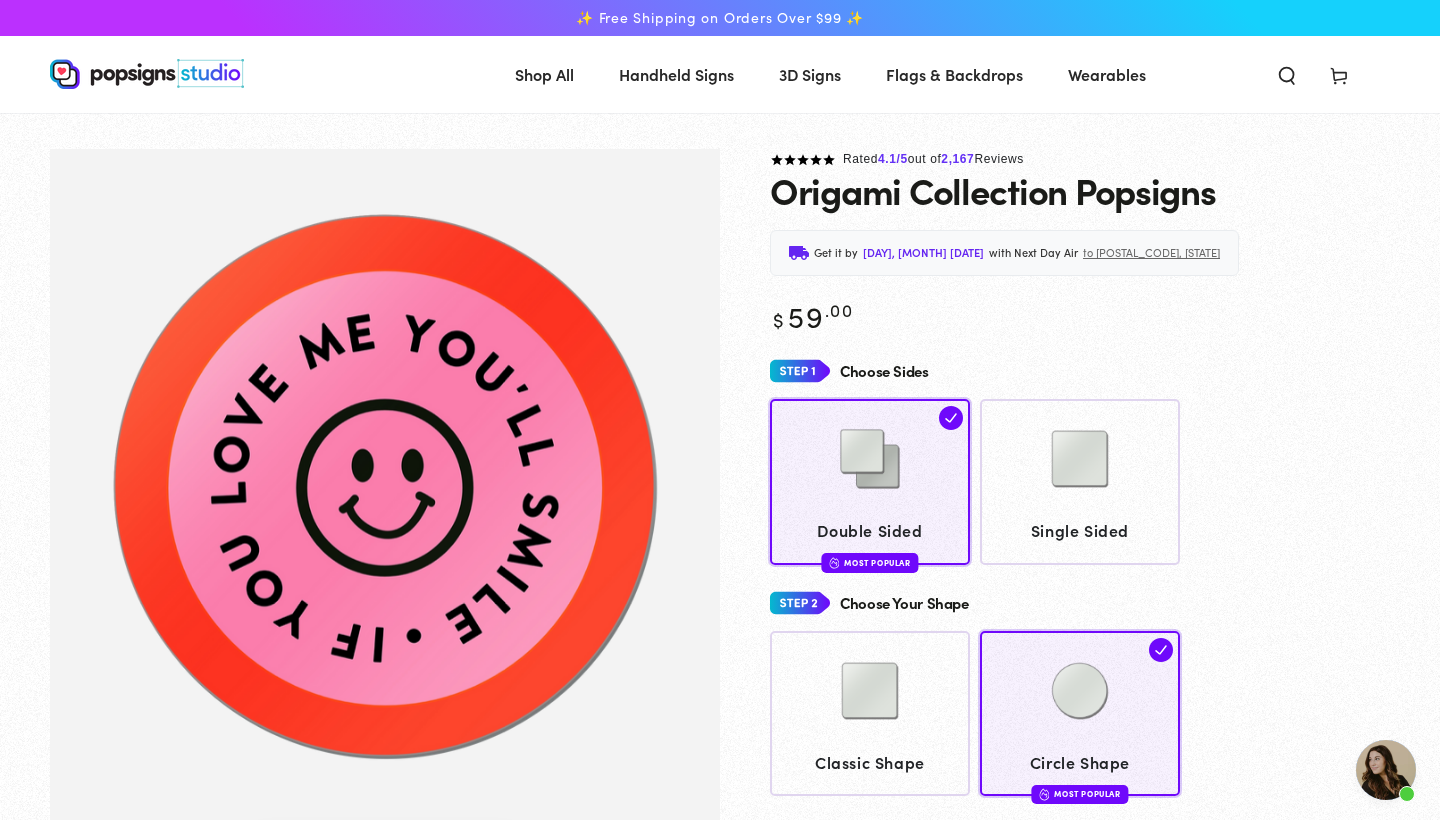 click 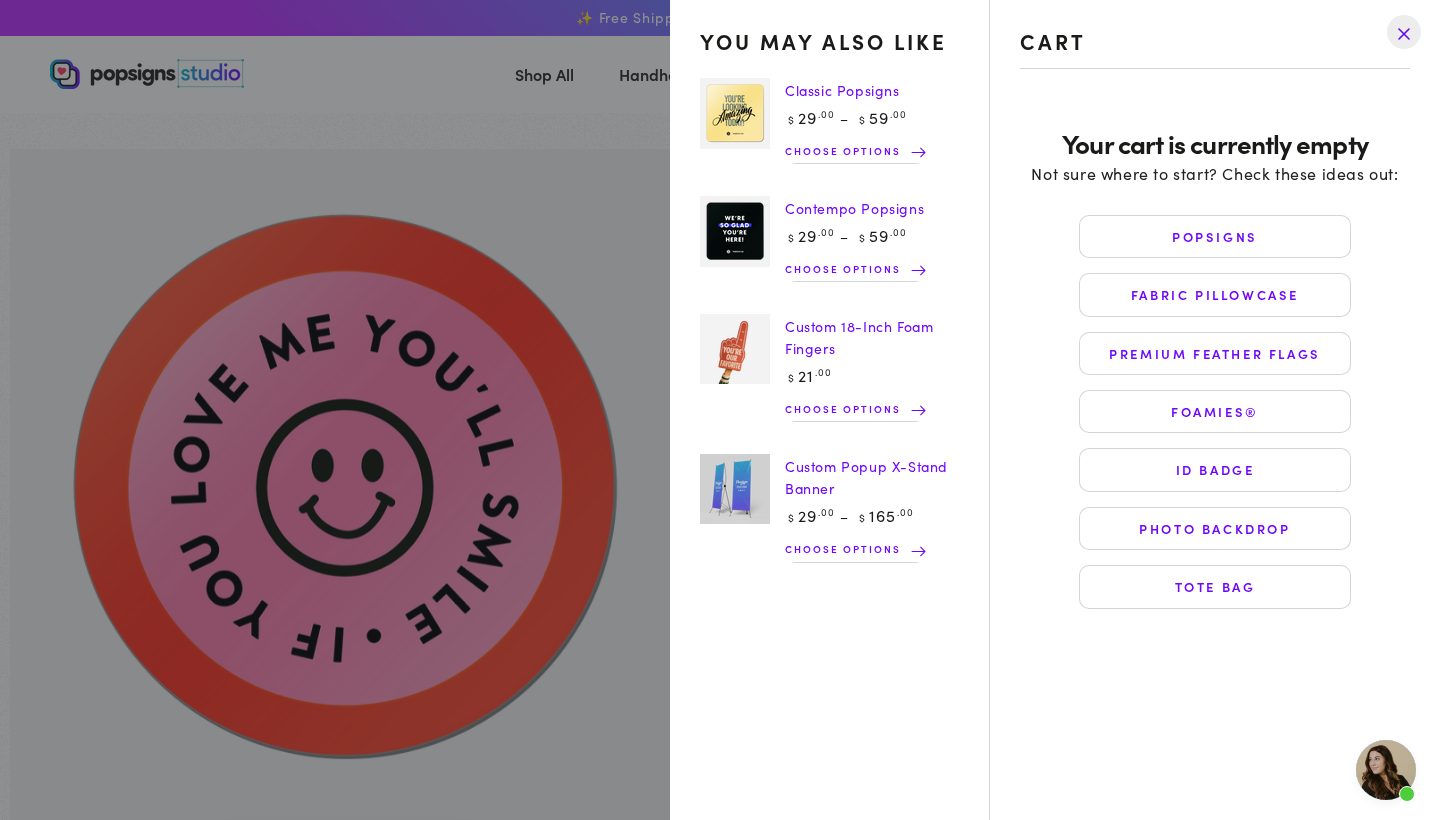 click at bounding box center [1404, 32] 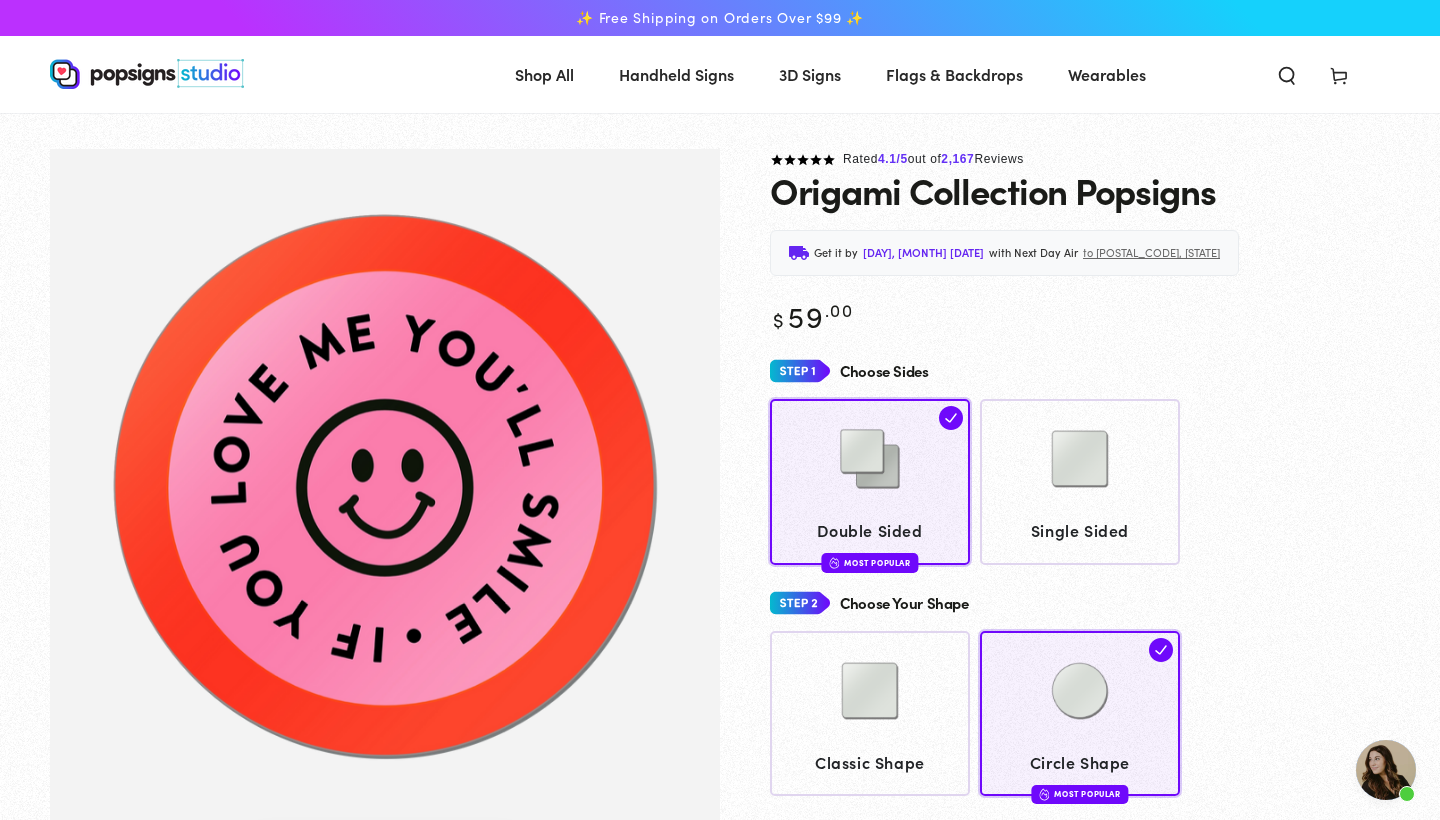 click 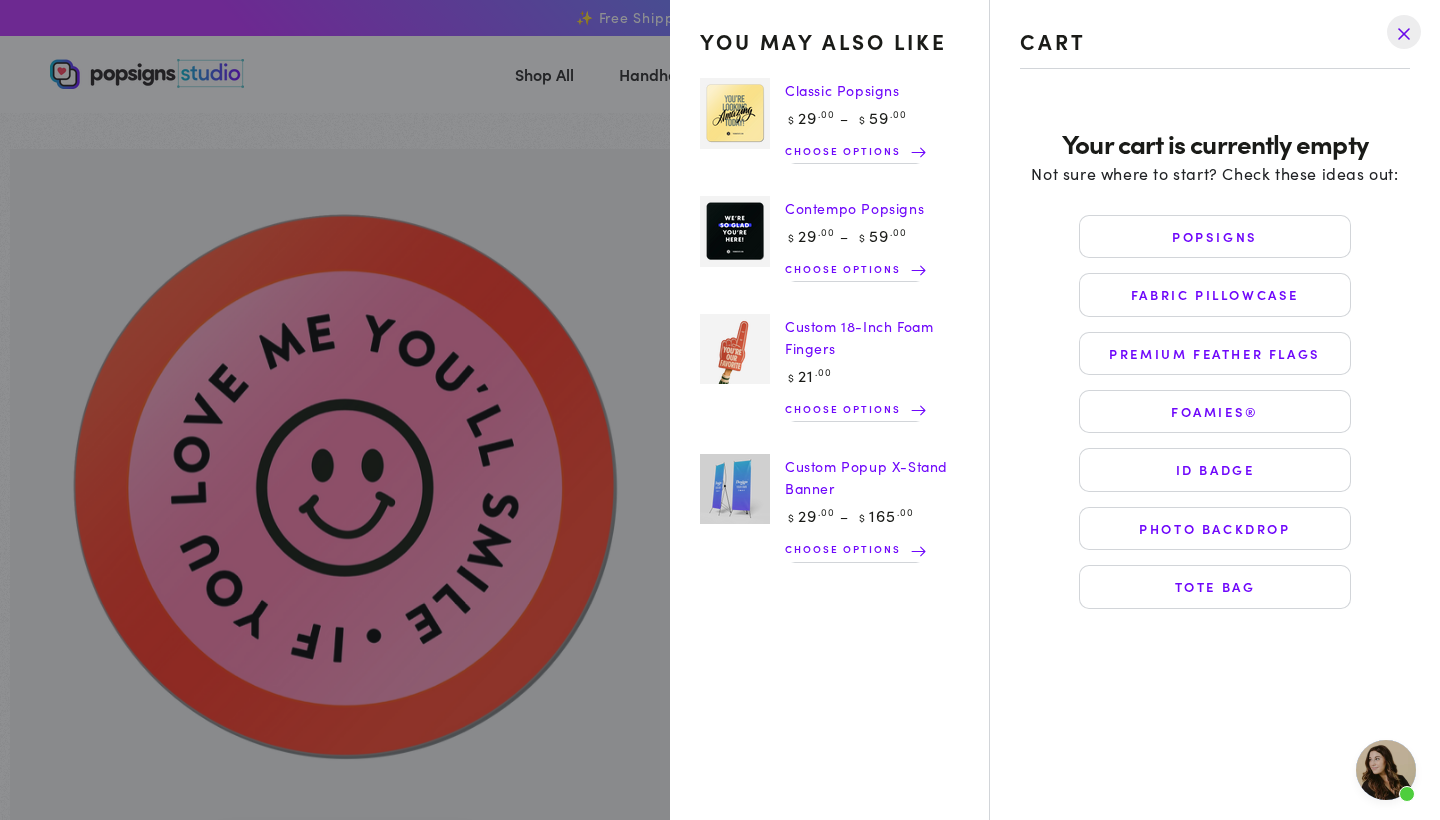 click on "Your cart is currently empty
Not sure where to start? Check these ideas out:
Popsigns
Fabric Pillowcase
Premium Feather Flags
Foamies®
ID Badge
Photo Backdrop
Tote Bag" at bounding box center (1215, 459) 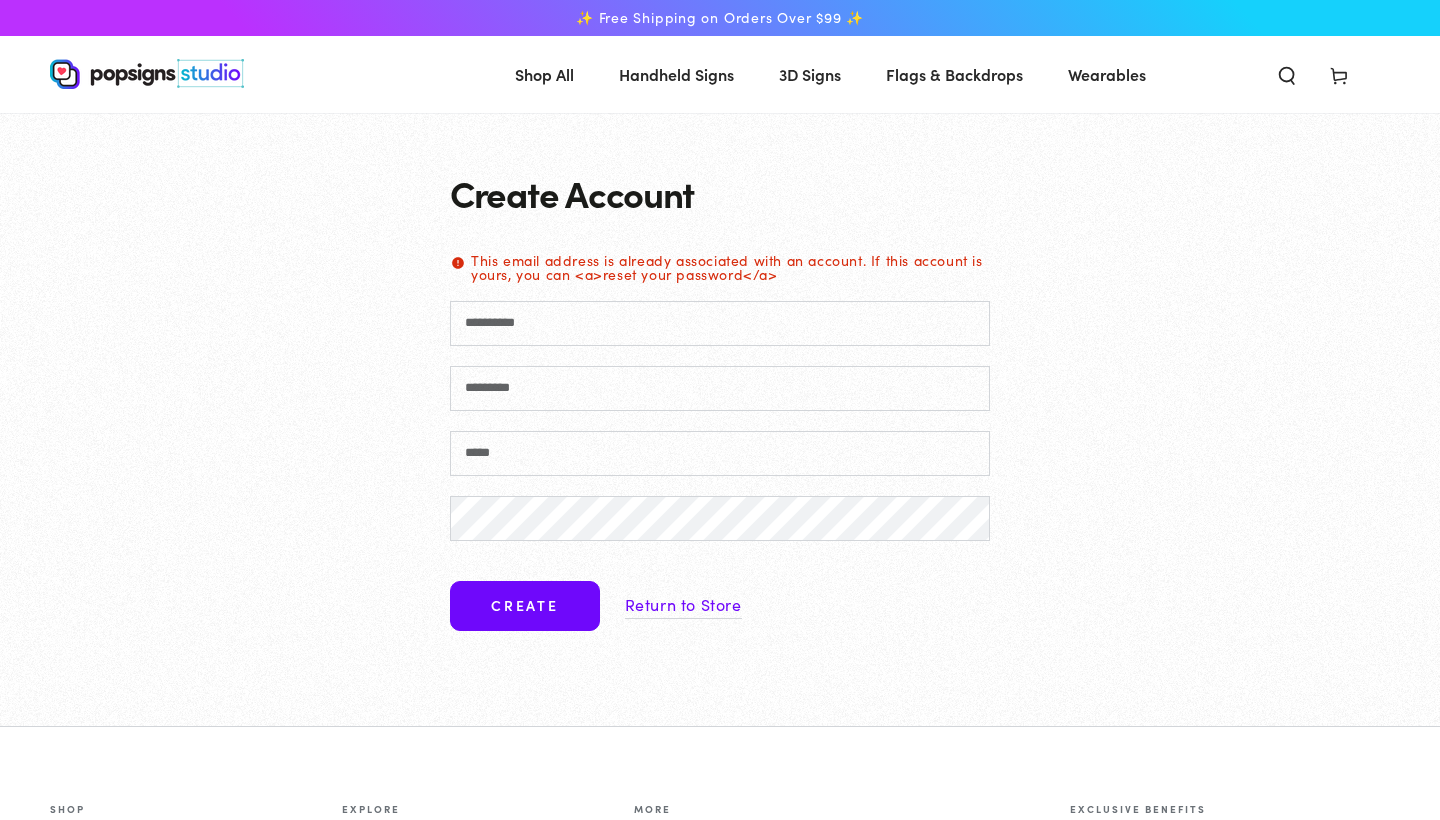 scroll, scrollTop: 0, scrollLeft: 0, axis: both 